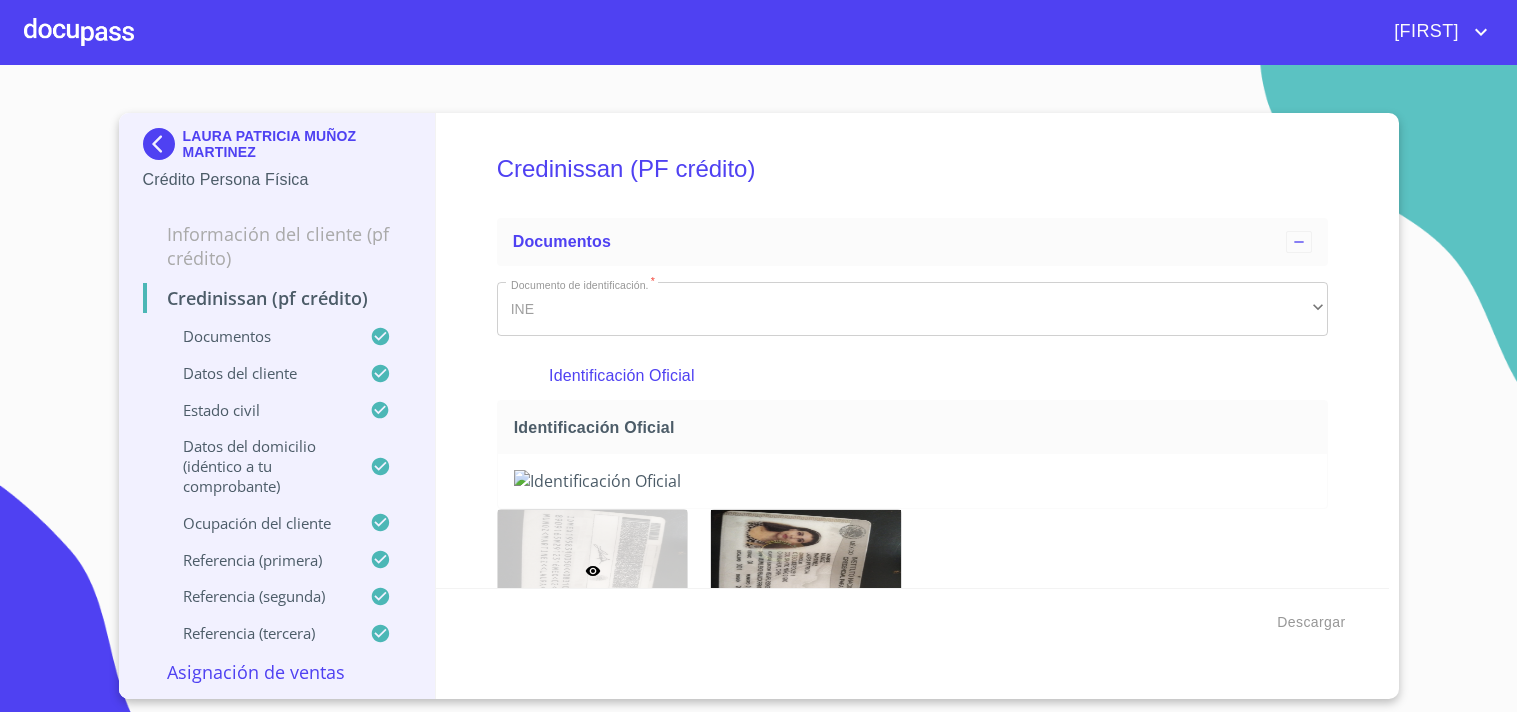 scroll, scrollTop: 0, scrollLeft: 0, axis: both 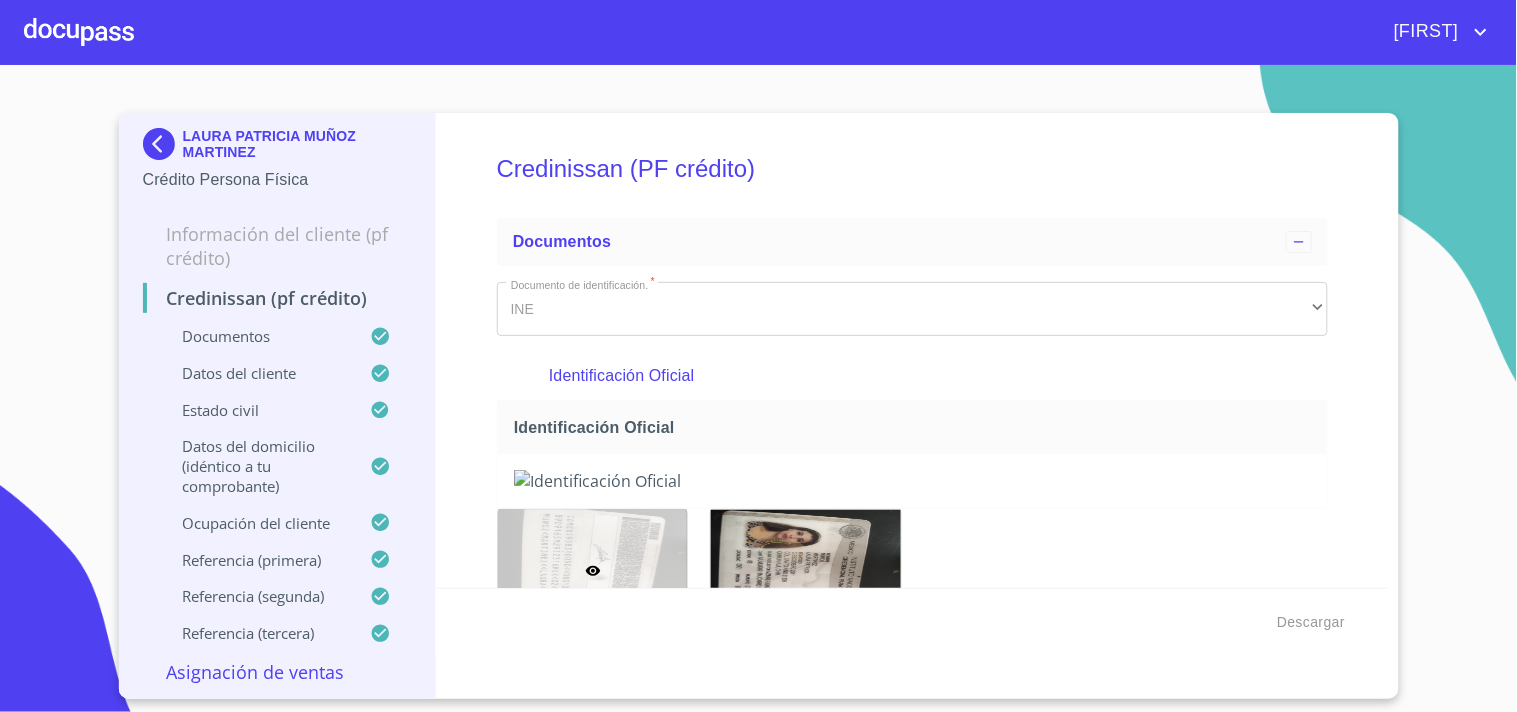 click at bounding box center (163, 144) 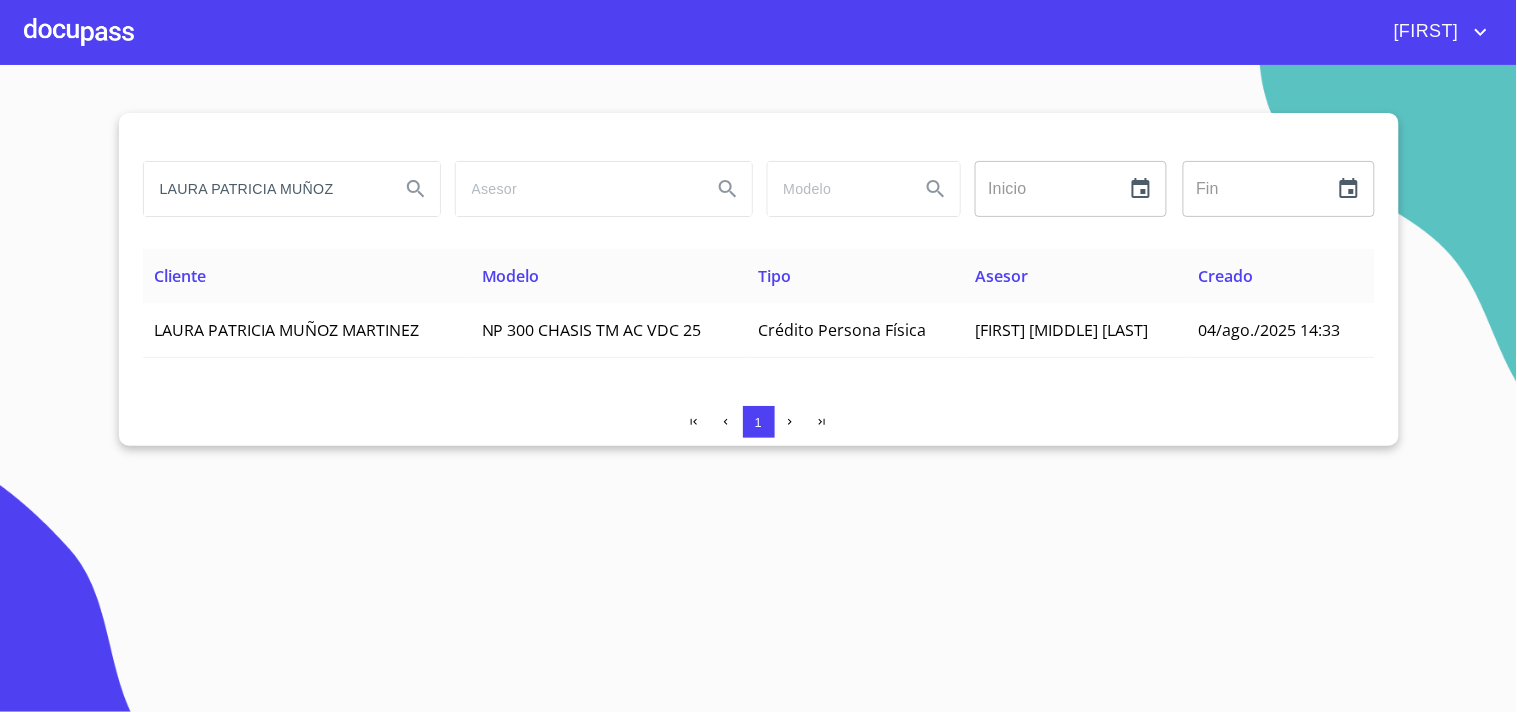 click on "LAURA PATRICIA MUÑOZ" at bounding box center [264, 189] 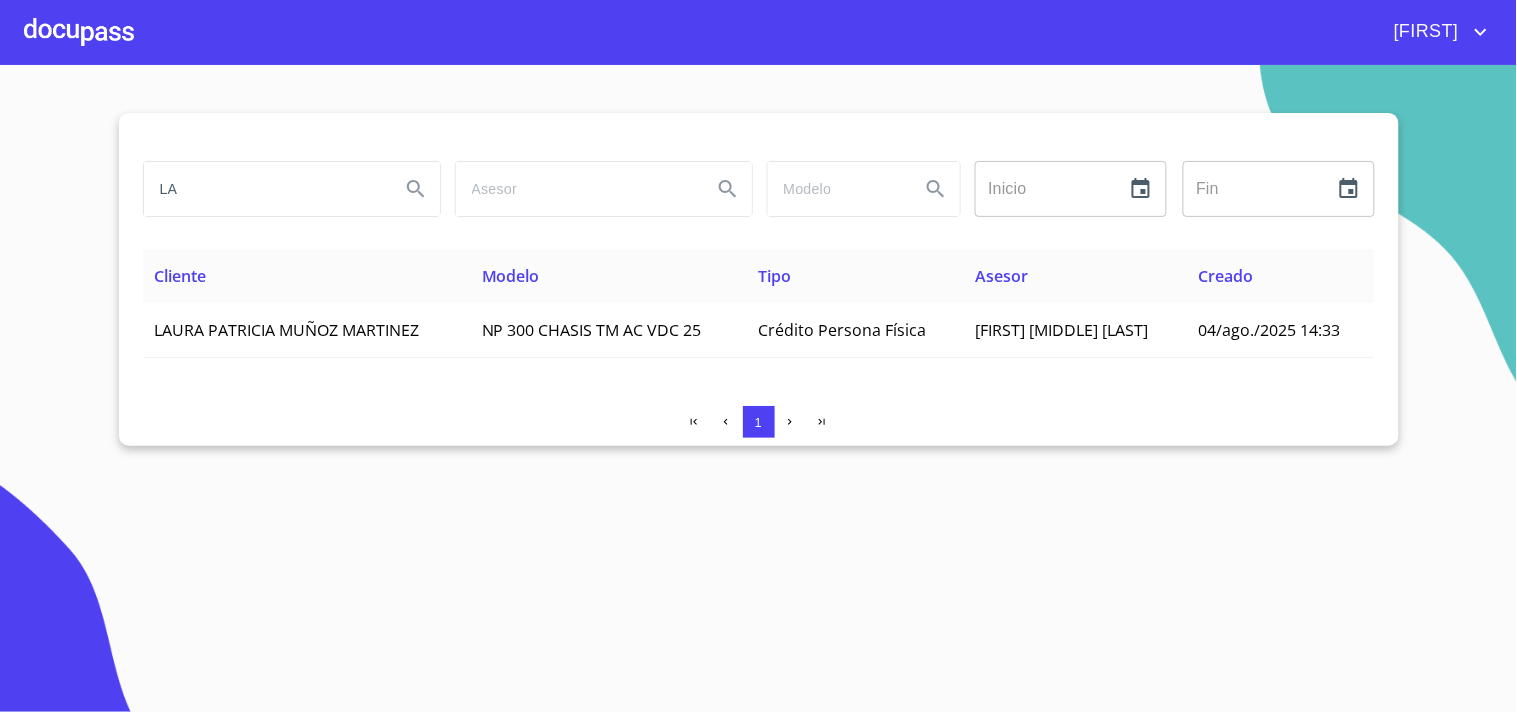 type on "L" 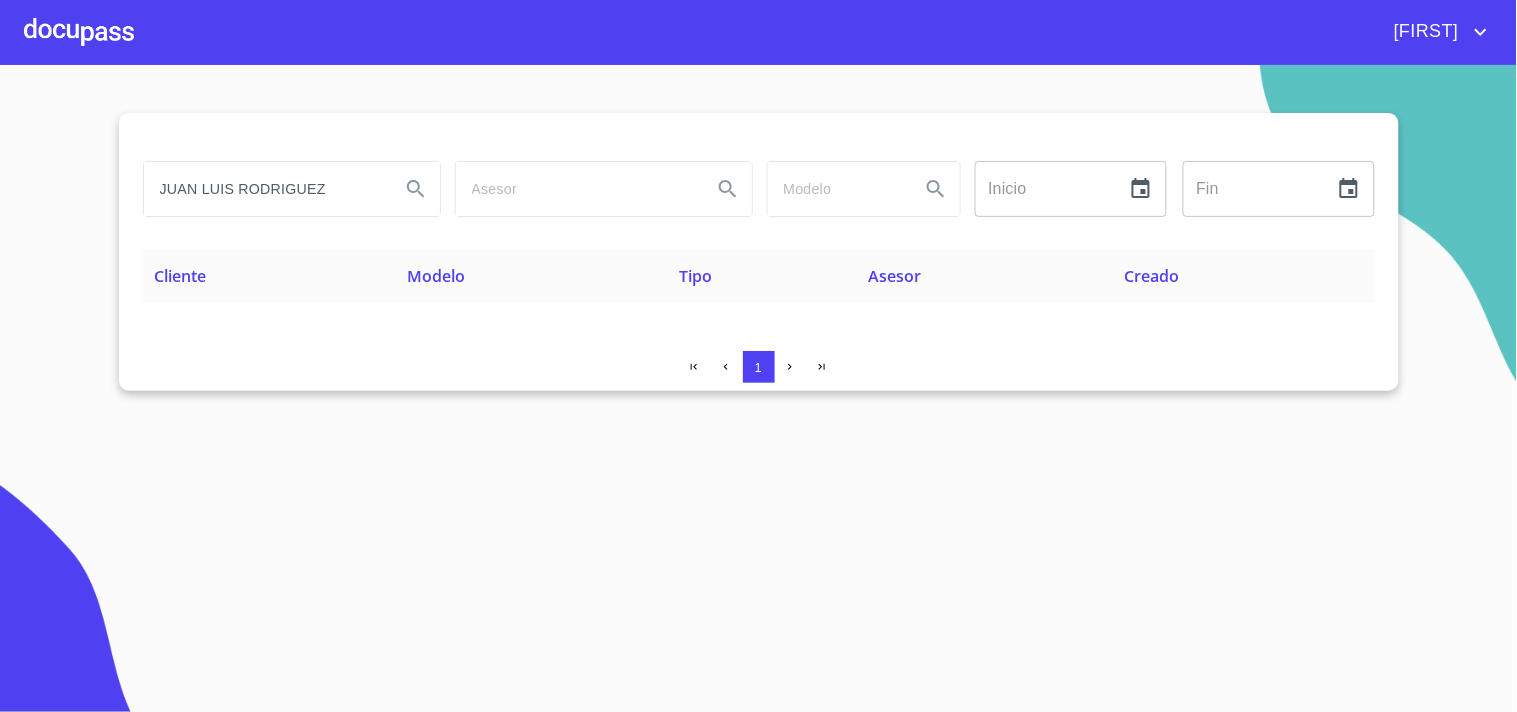 click on "JUAN LUIS RODRIGUEZ" at bounding box center (264, 189) 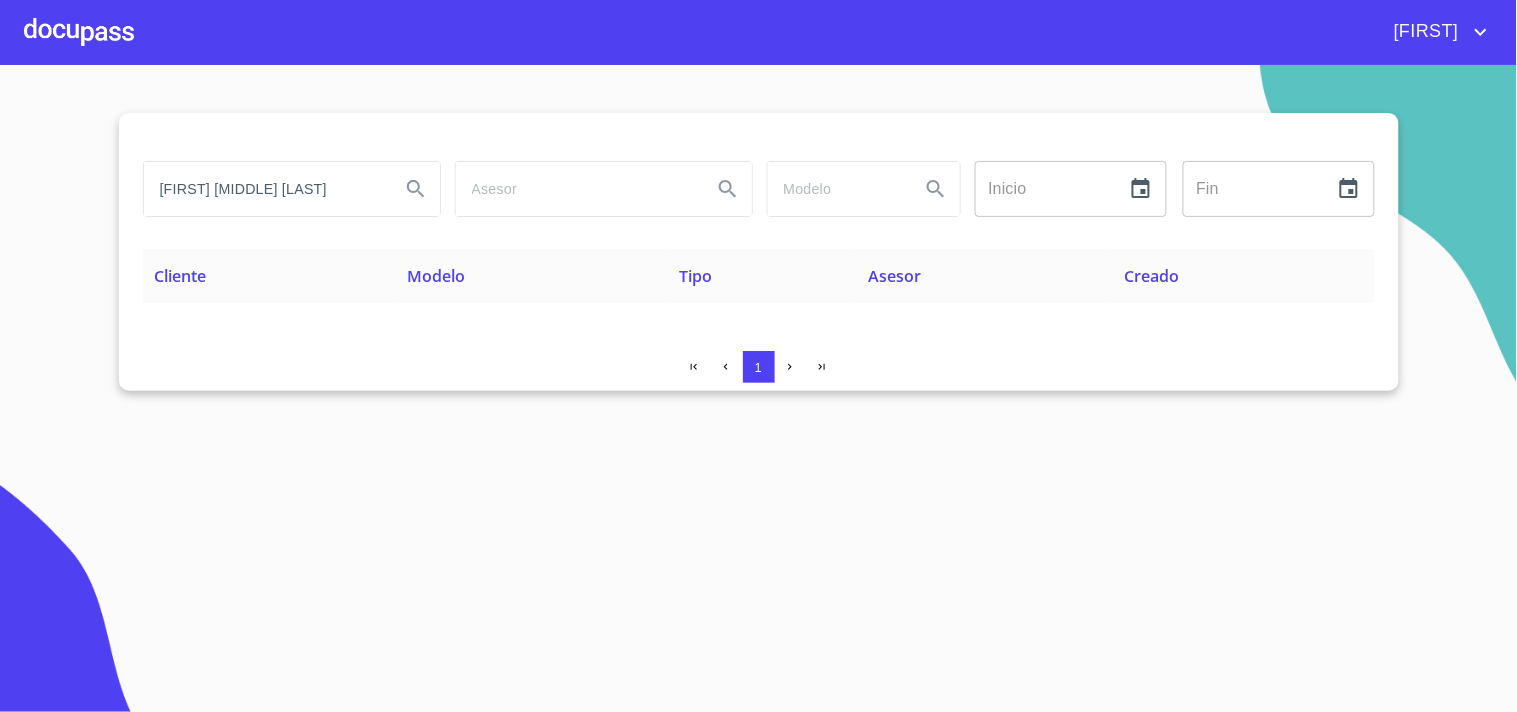 click on "[FIRST] [MIDDLE] [LAST]" at bounding box center (264, 189) 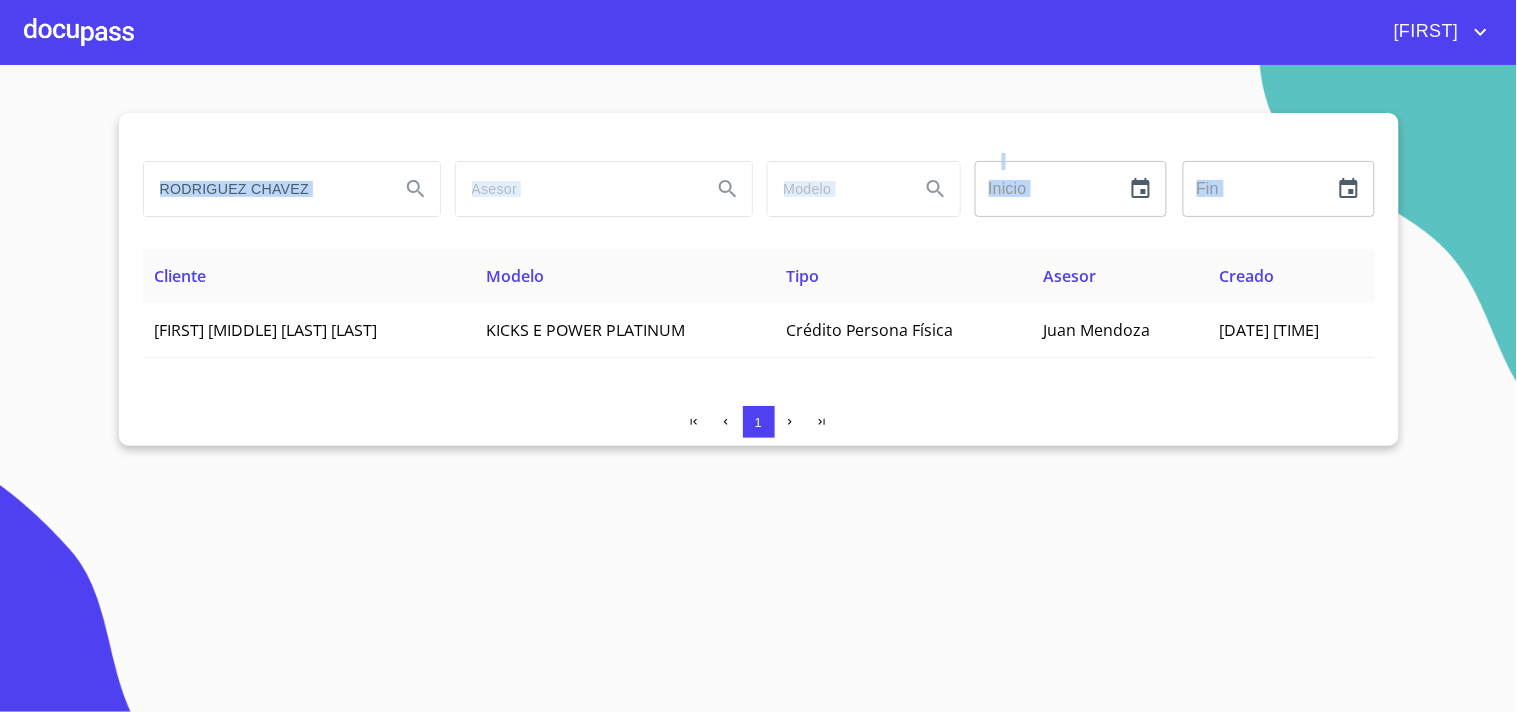 drag, startPoint x: 105, startPoint y: 115, endPoint x: 863, endPoint y: 457, distance: 831.5816 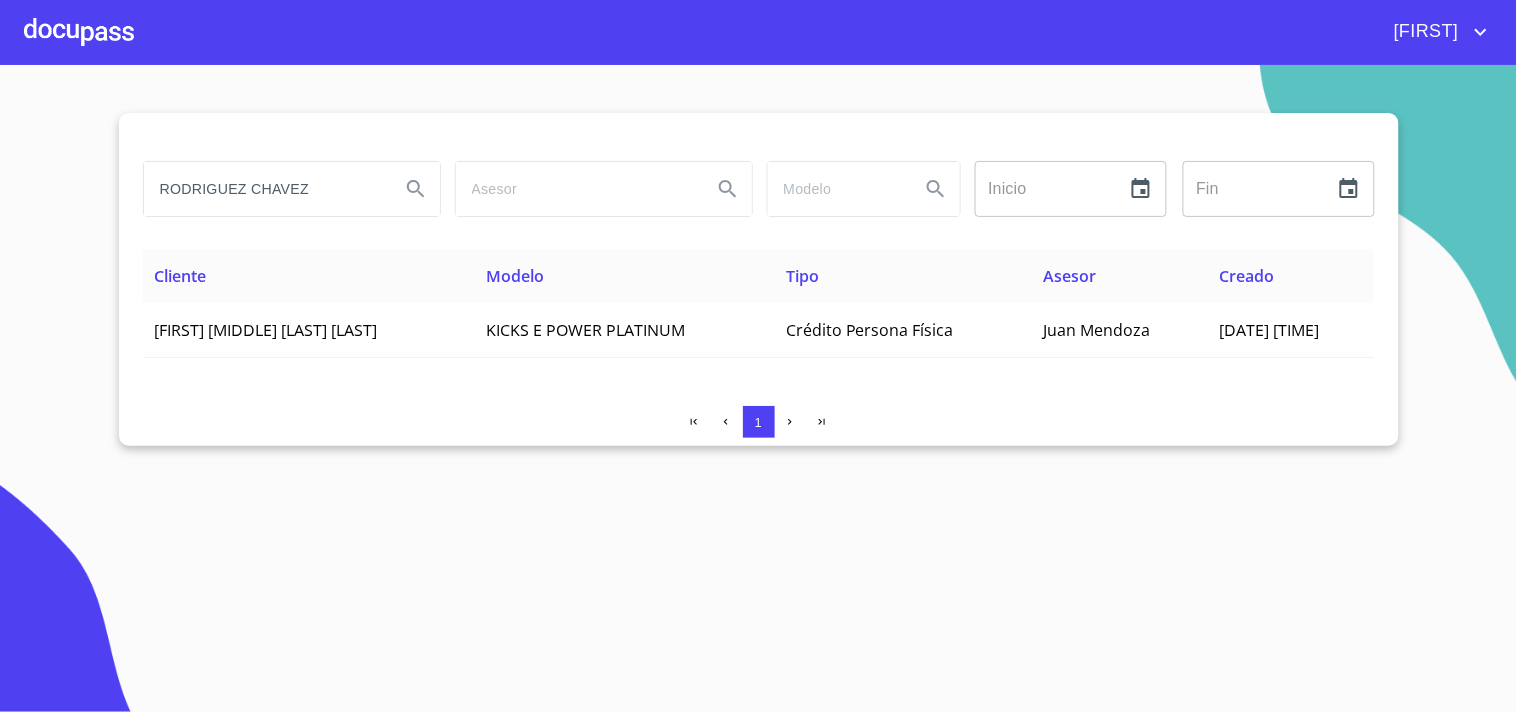 click on "RODRIGUEZ CHAVEZ Inicio Fin Cliente Modelo Tipo Asesor Creado ROSA ALEJANDRA RODRIGUEZ CHAVEZ KICKS E POWER PLATINUM Crédito Persona Física Juan Mendoza [DATE] [TIME] 1" at bounding box center (758, 388) 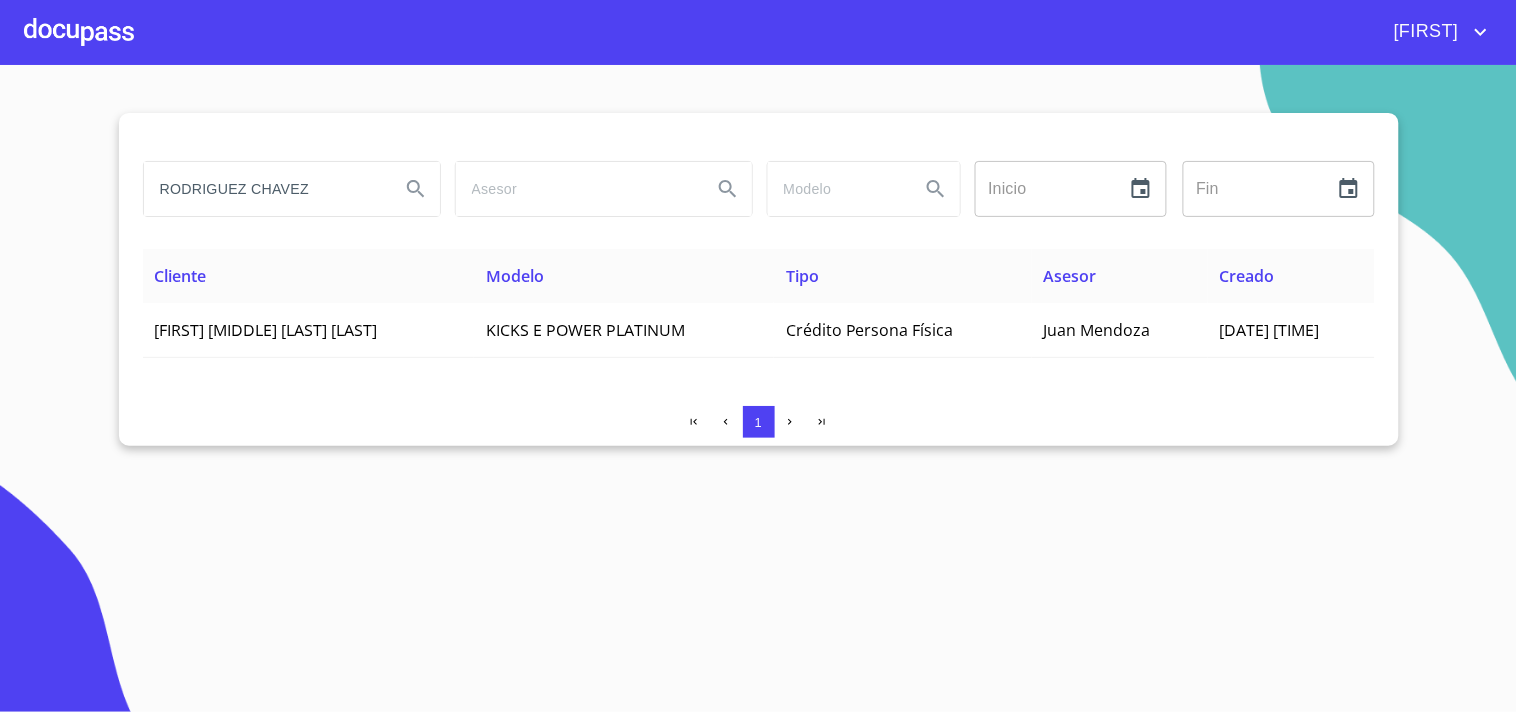 click on "RODRIGUEZ CHAVEZ" at bounding box center (264, 189) 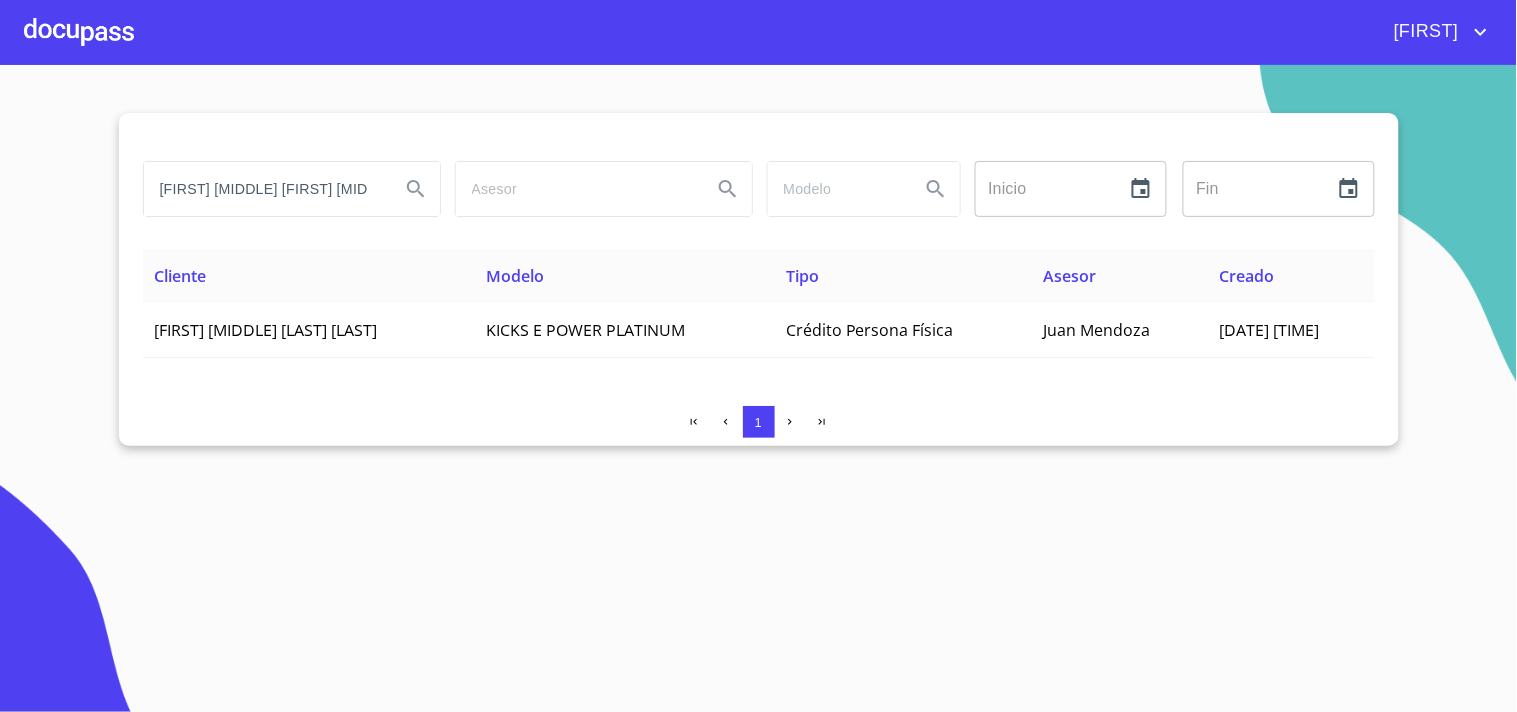 type on "[FIRST] [MIDDLE] [FIRST] [MIDDLE]" 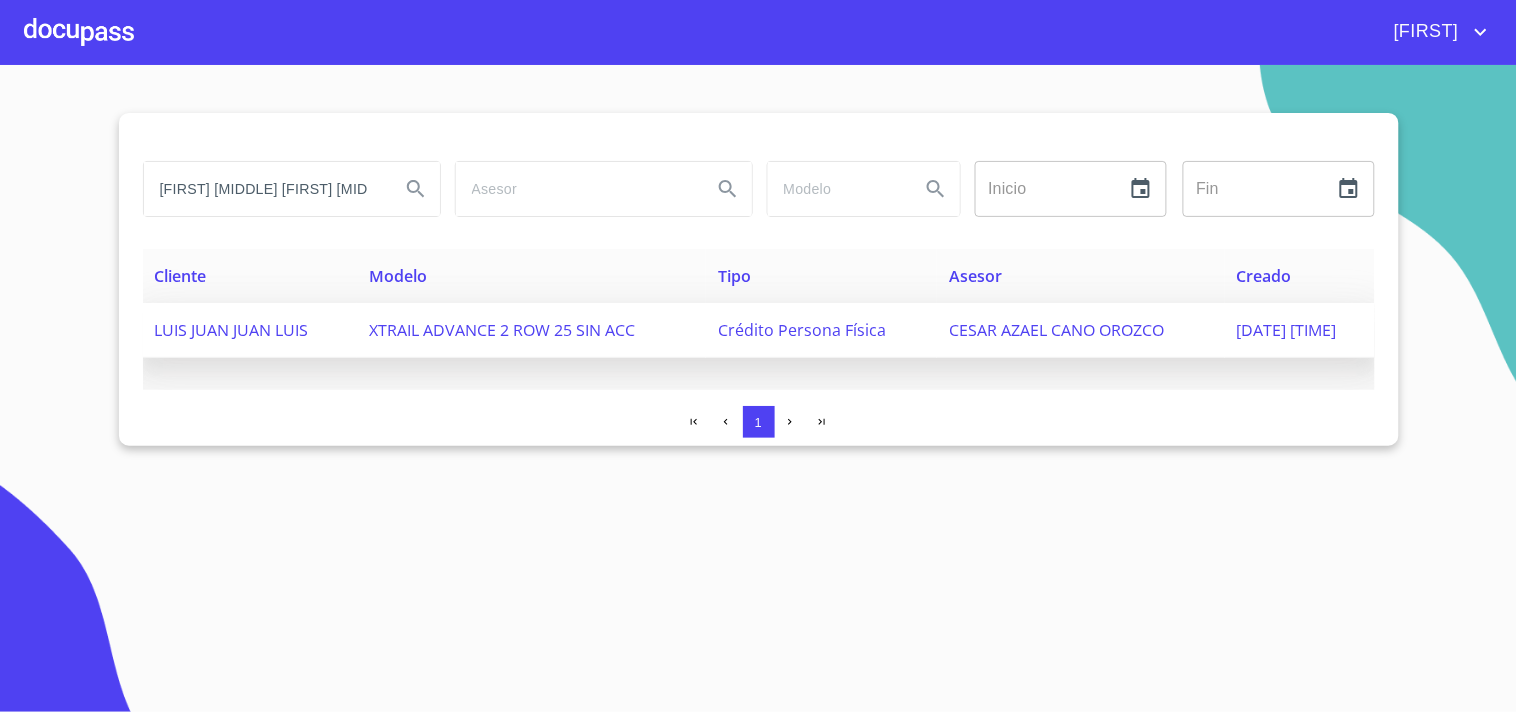 click on "LUIS JUAN JUAN LUIS" at bounding box center (232, 330) 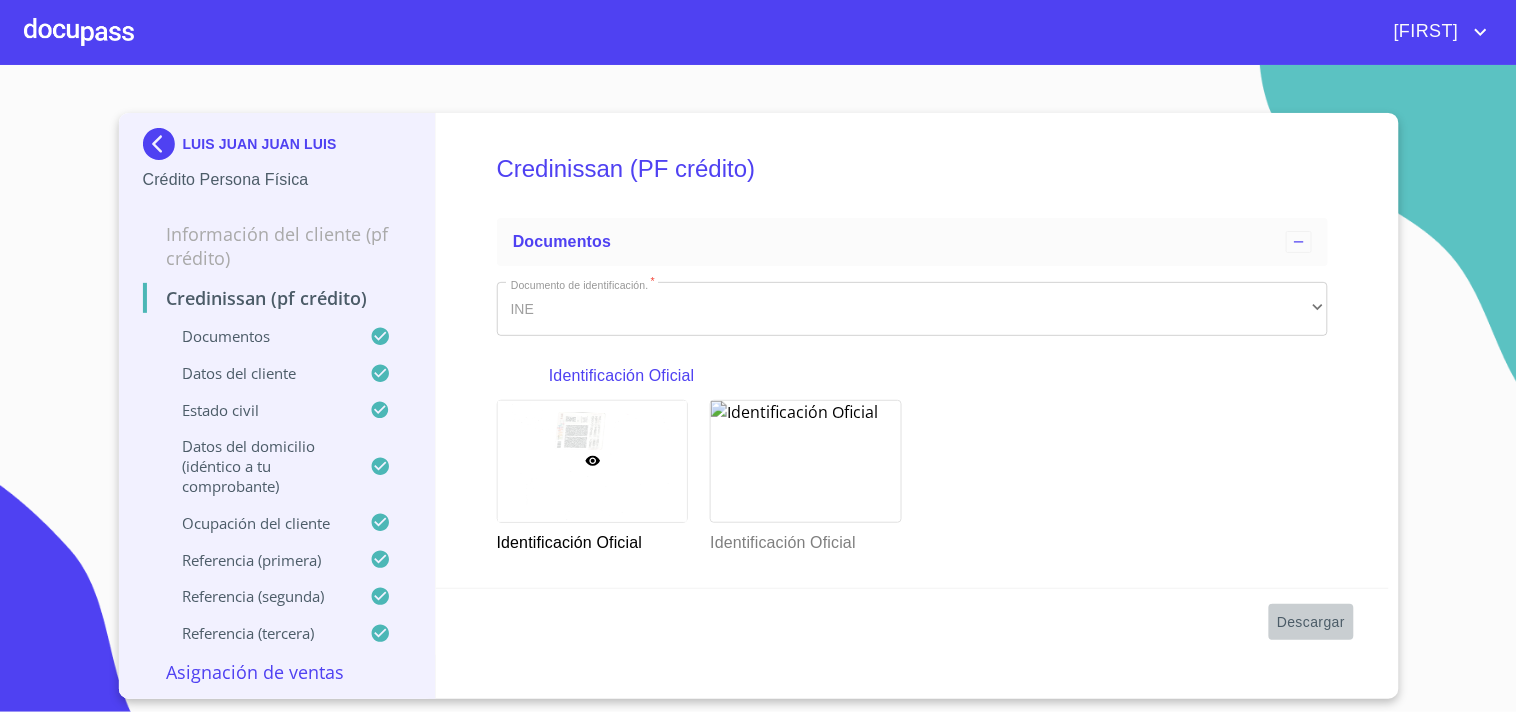 click on "Descargar" at bounding box center [1311, 622] 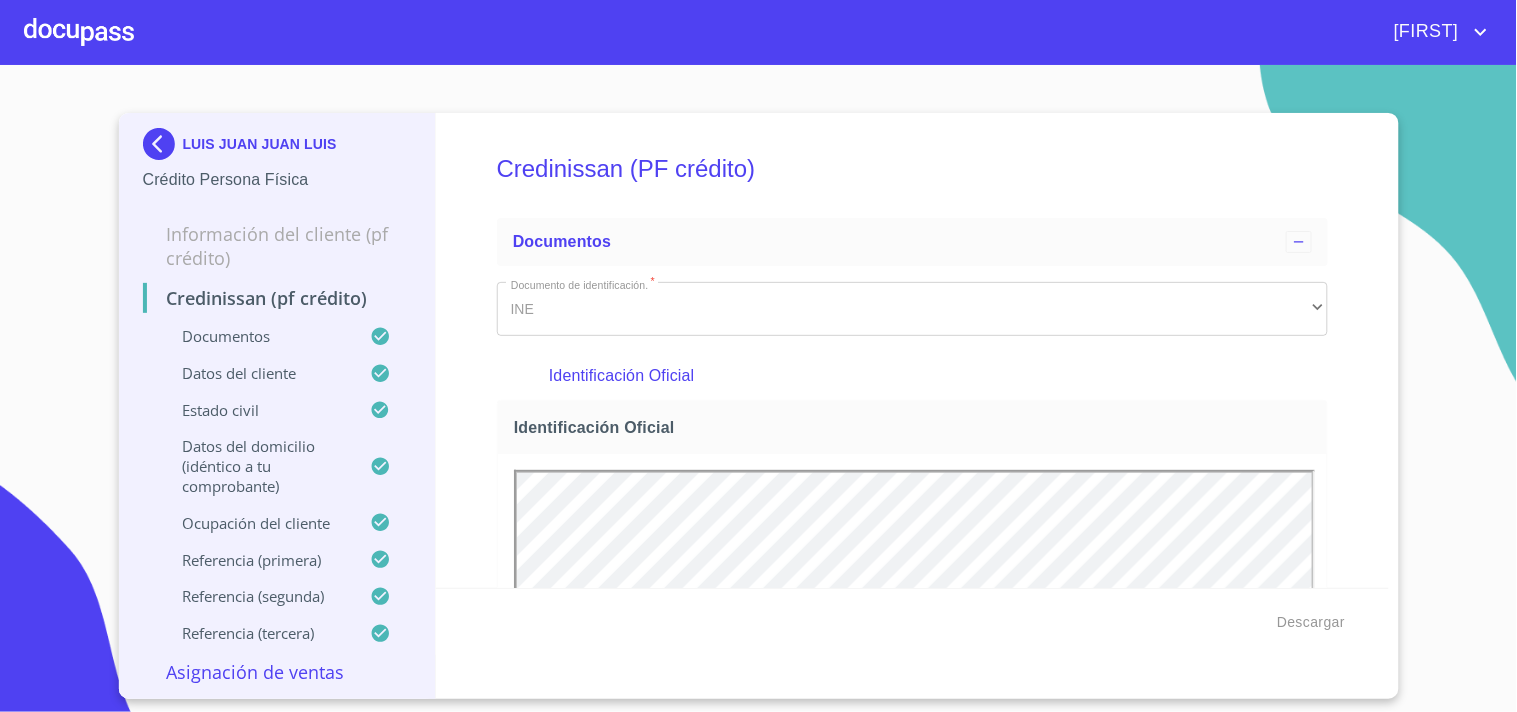 scroll, scrollTop: 0, scrollLeft: 0, axis: both 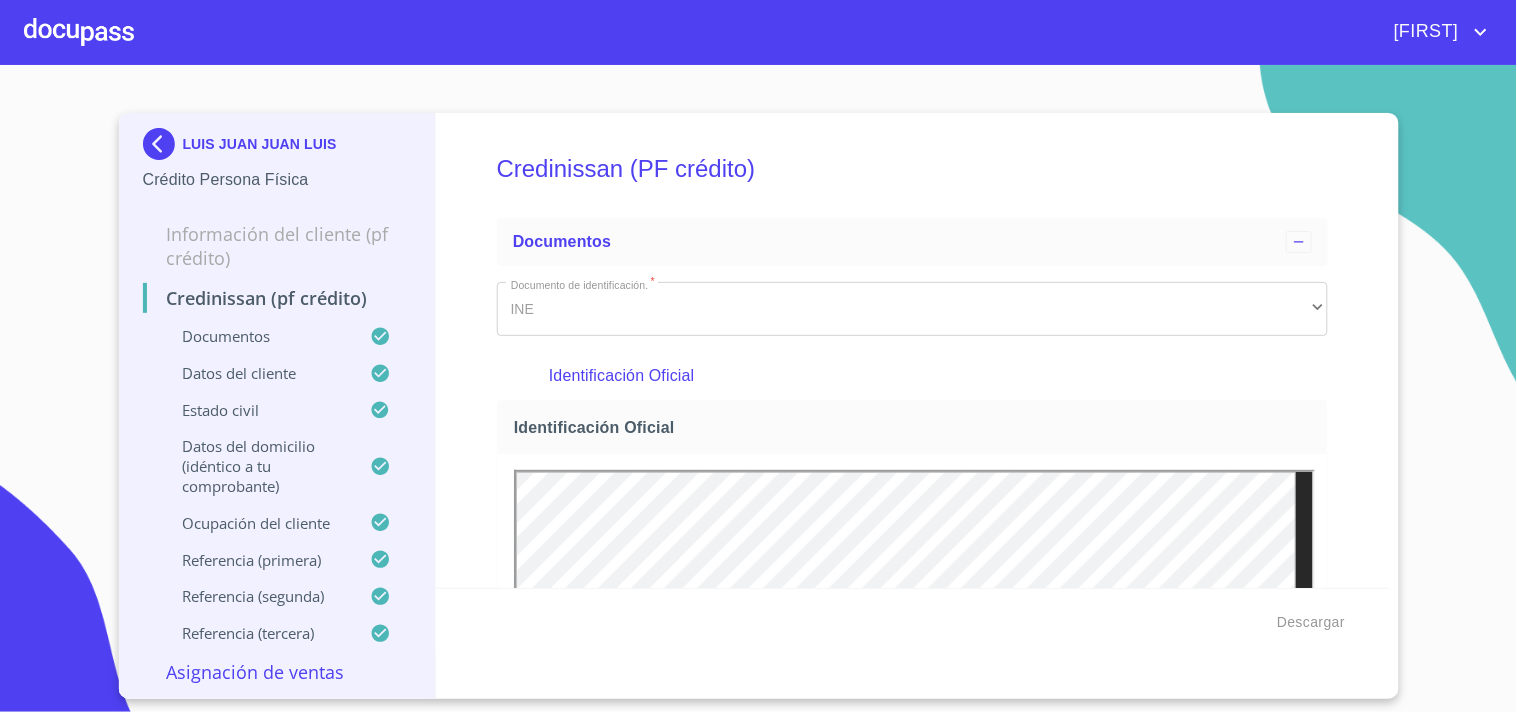 click at bounding box center (163, 144) 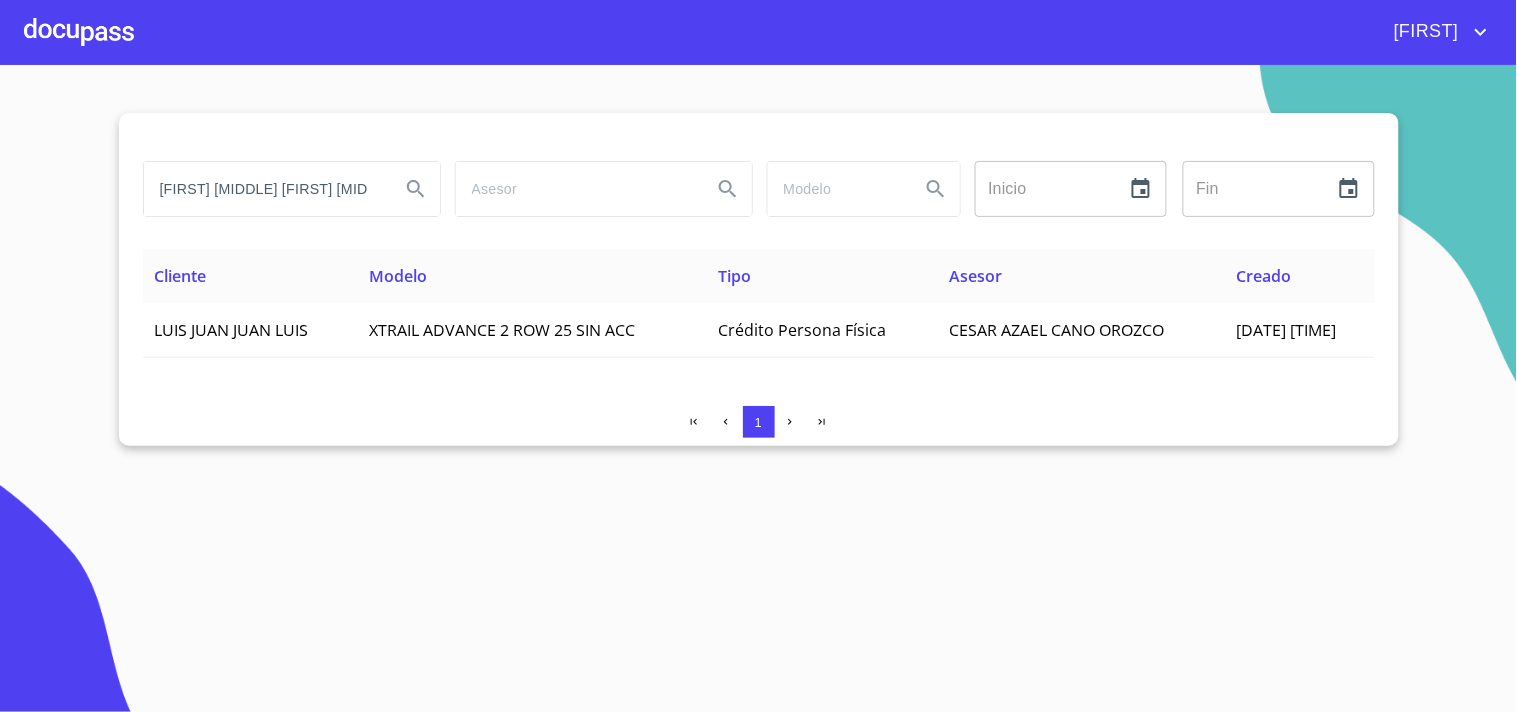 click on "[FIRST] [MIDDLE] [FIRST] [MIDDLE]" at bounding box center [264, 189] 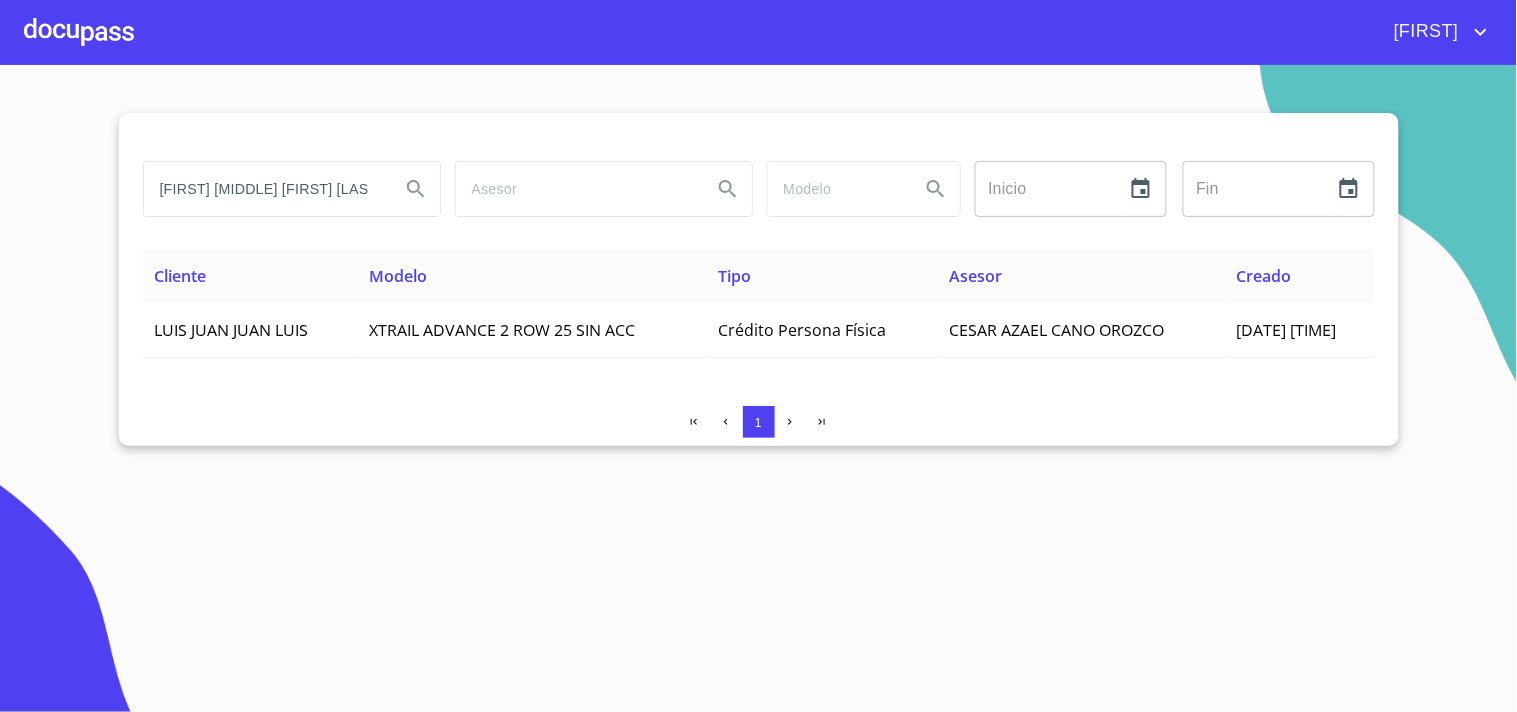 scroll, scrollTop: 0, scrollLeft: 28, axis: horizontal 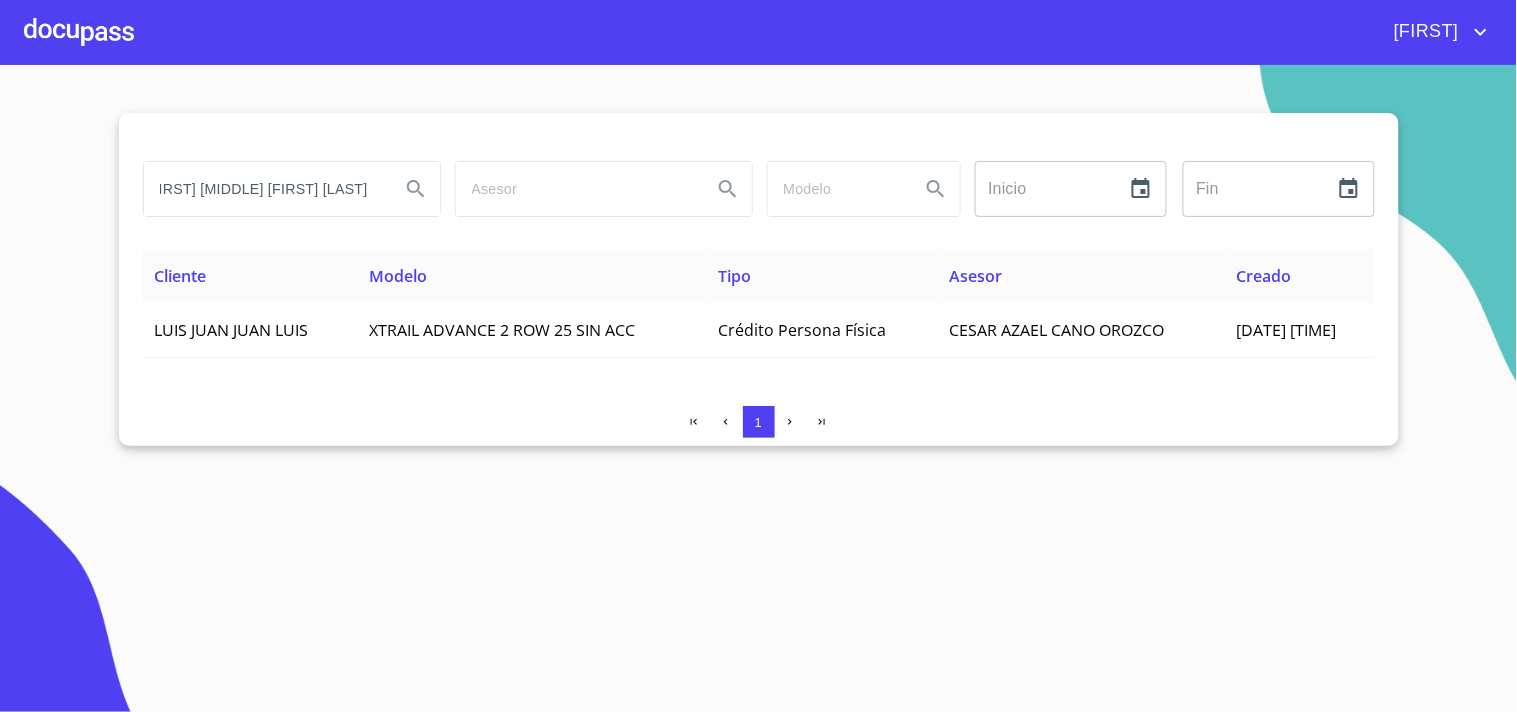 click on "[FIRST] [MIDDLE] [FIRST] [LAST]" at bounding box center [264, 189] 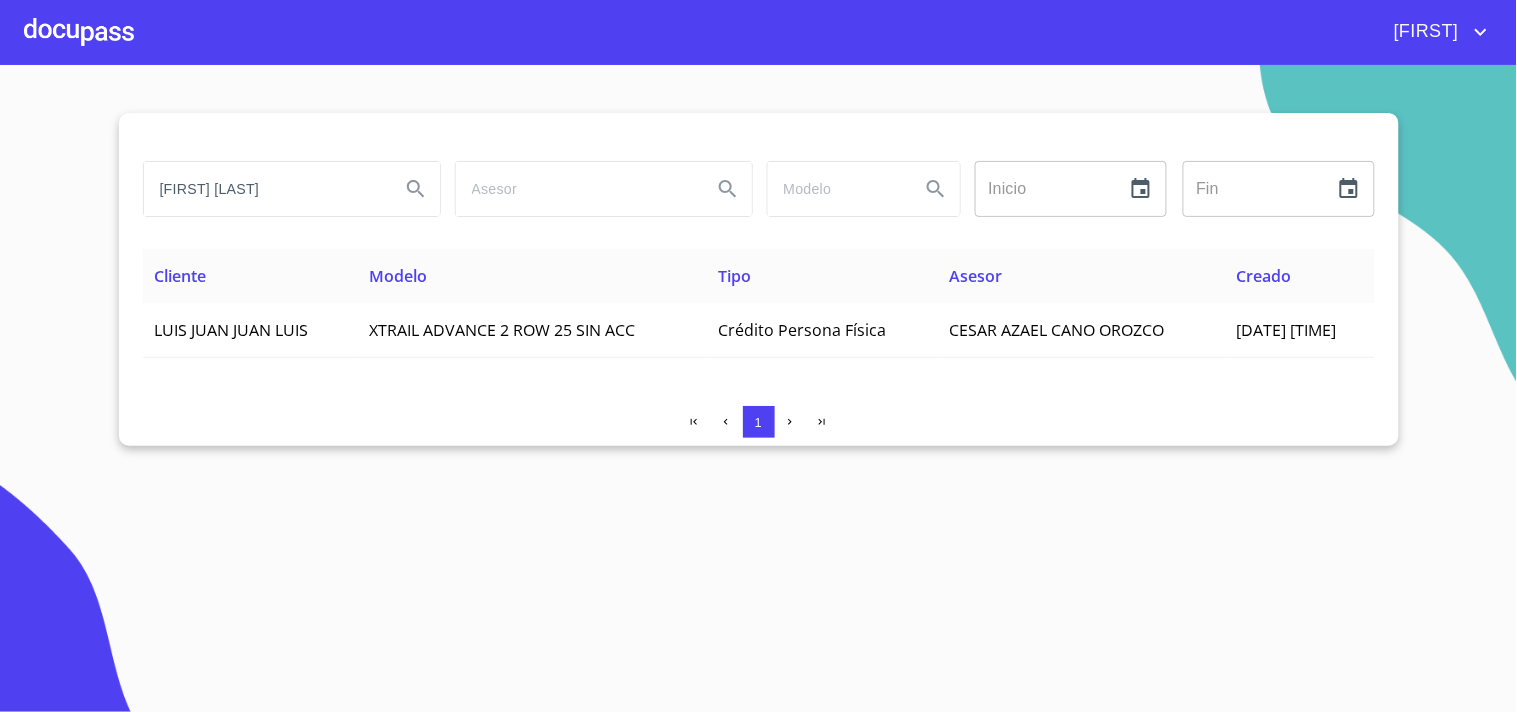 scroll, scrollTop: 0, scrollLeft: 0, axis: both 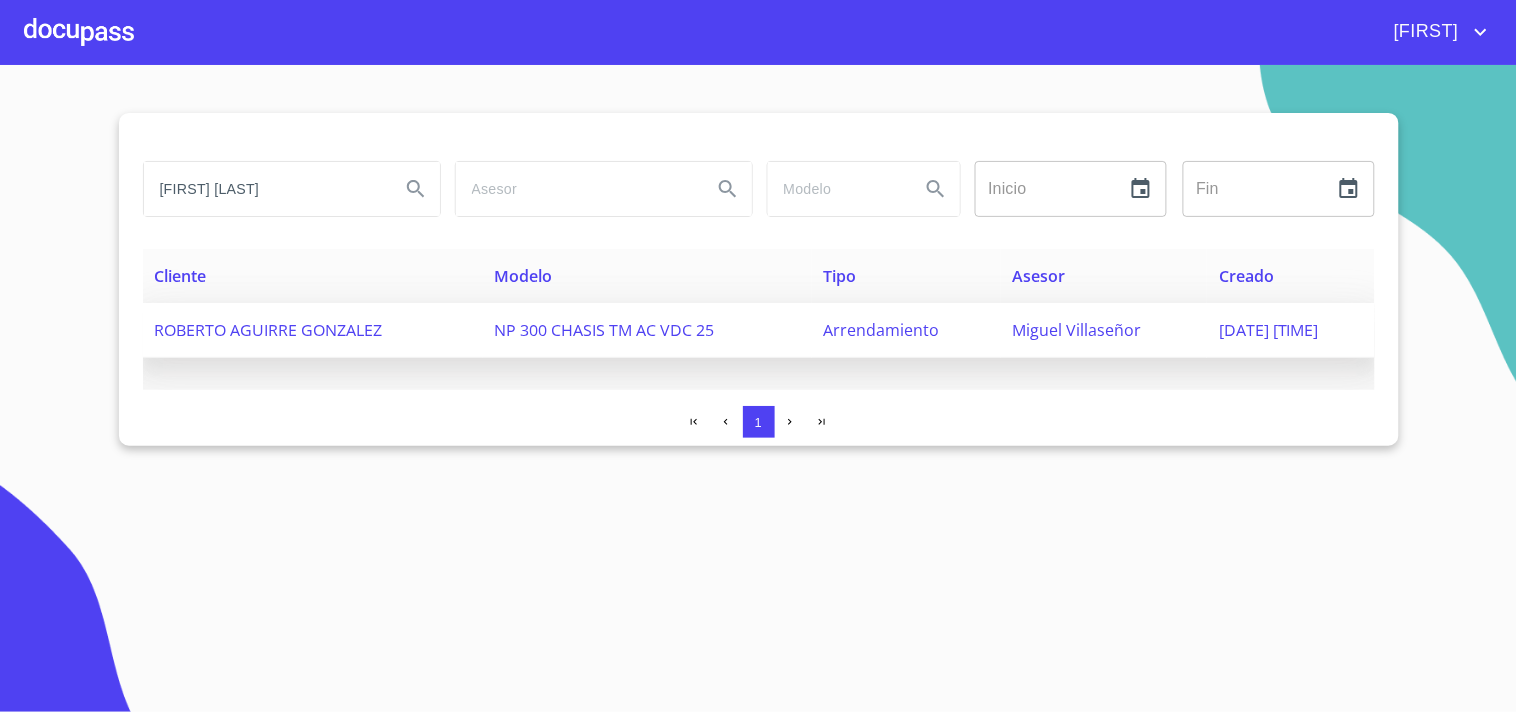 click on "ROBERTO AGUIRRE GONZALEZ" at bounding box center [313, 330] 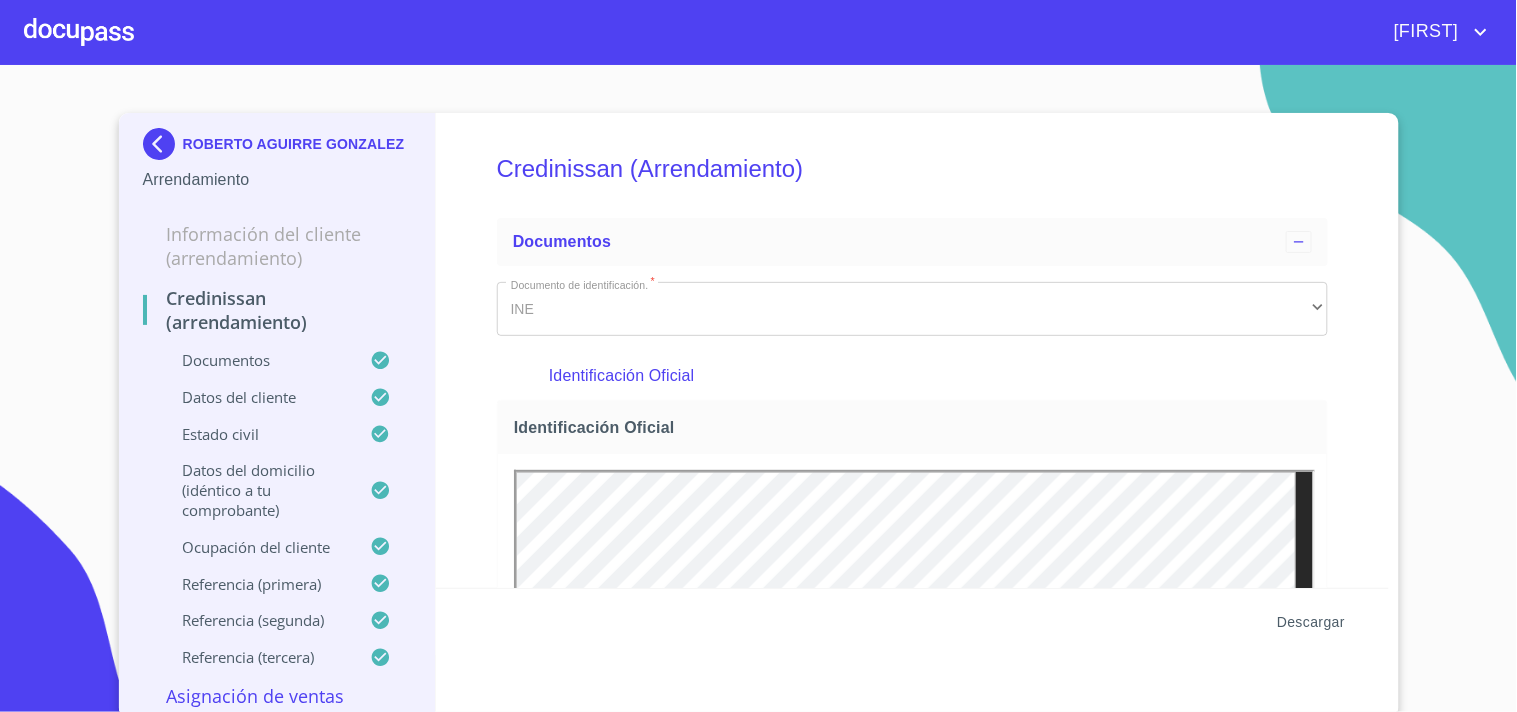 scroll, scrollTop: 0, scrollLeft: 0, axis: both 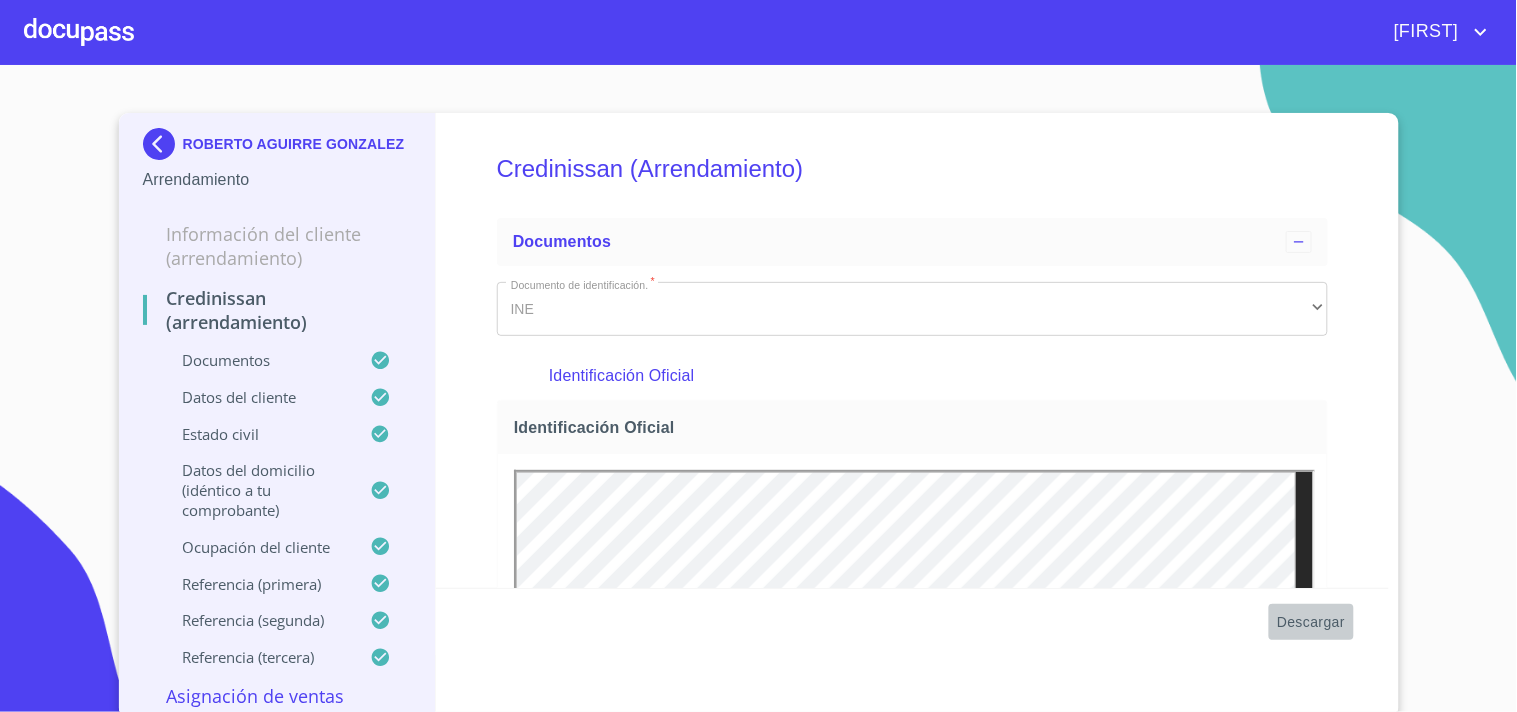 click on "Descargar" at bounding box center [1311, 622] 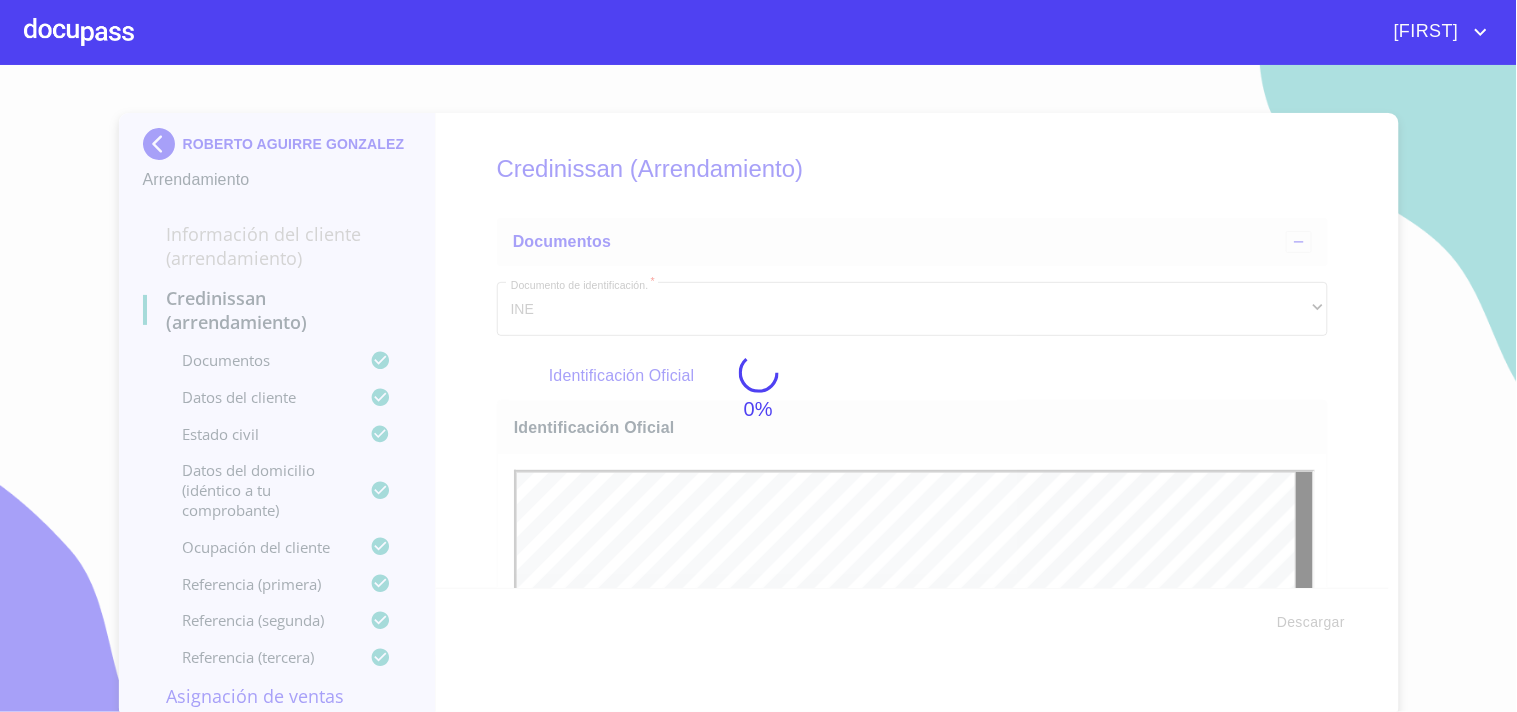 click at bounding box center [79, 32] 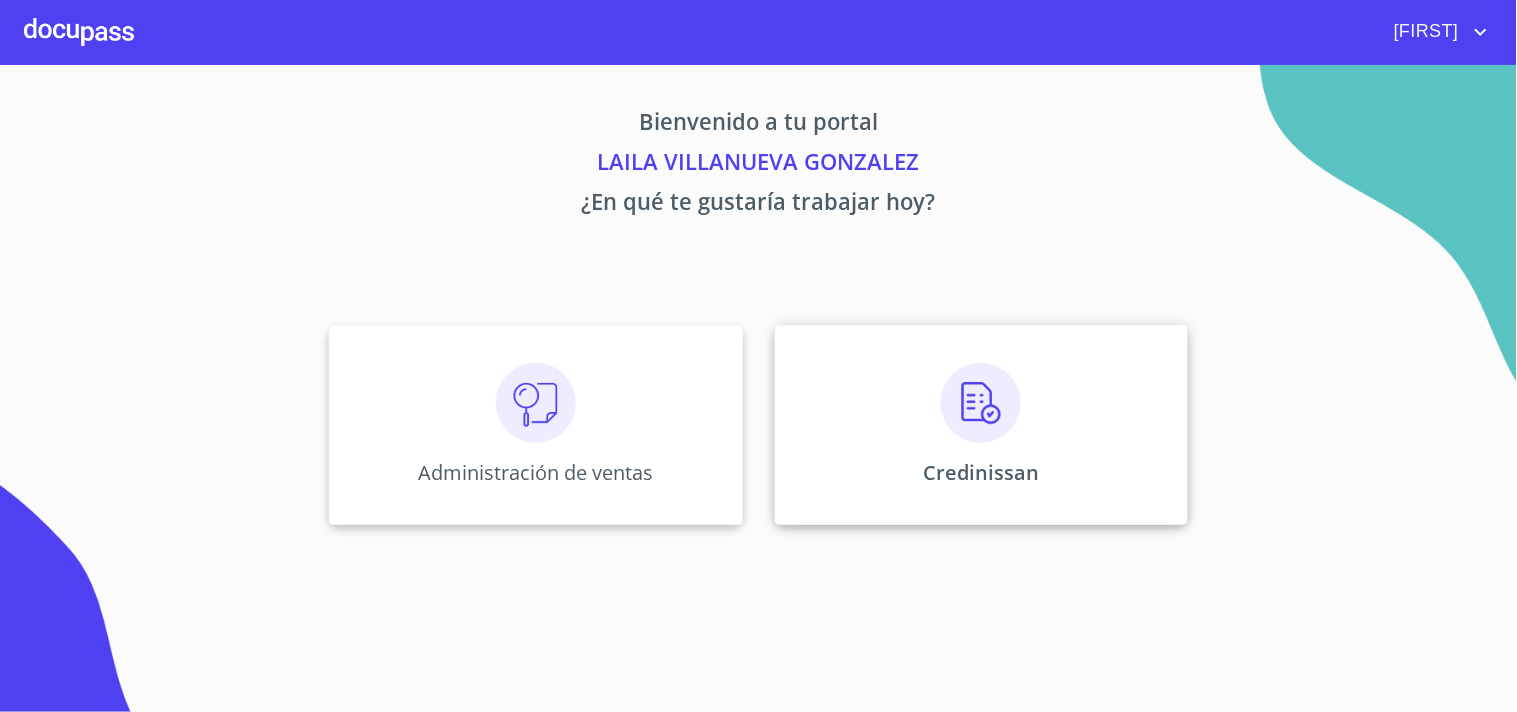 click on "Credinissan" at bounding box center (981, 425) 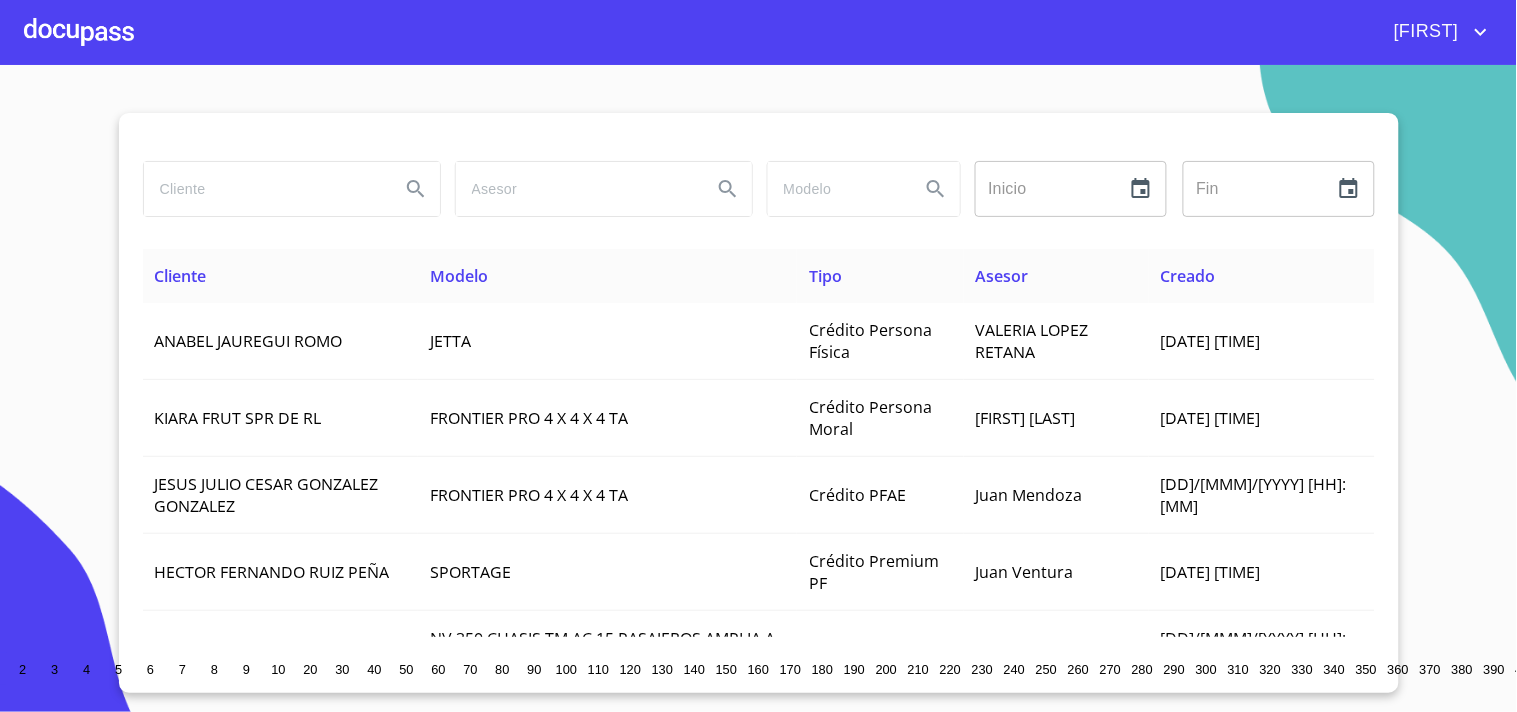 click at bounding box center [264, 189] 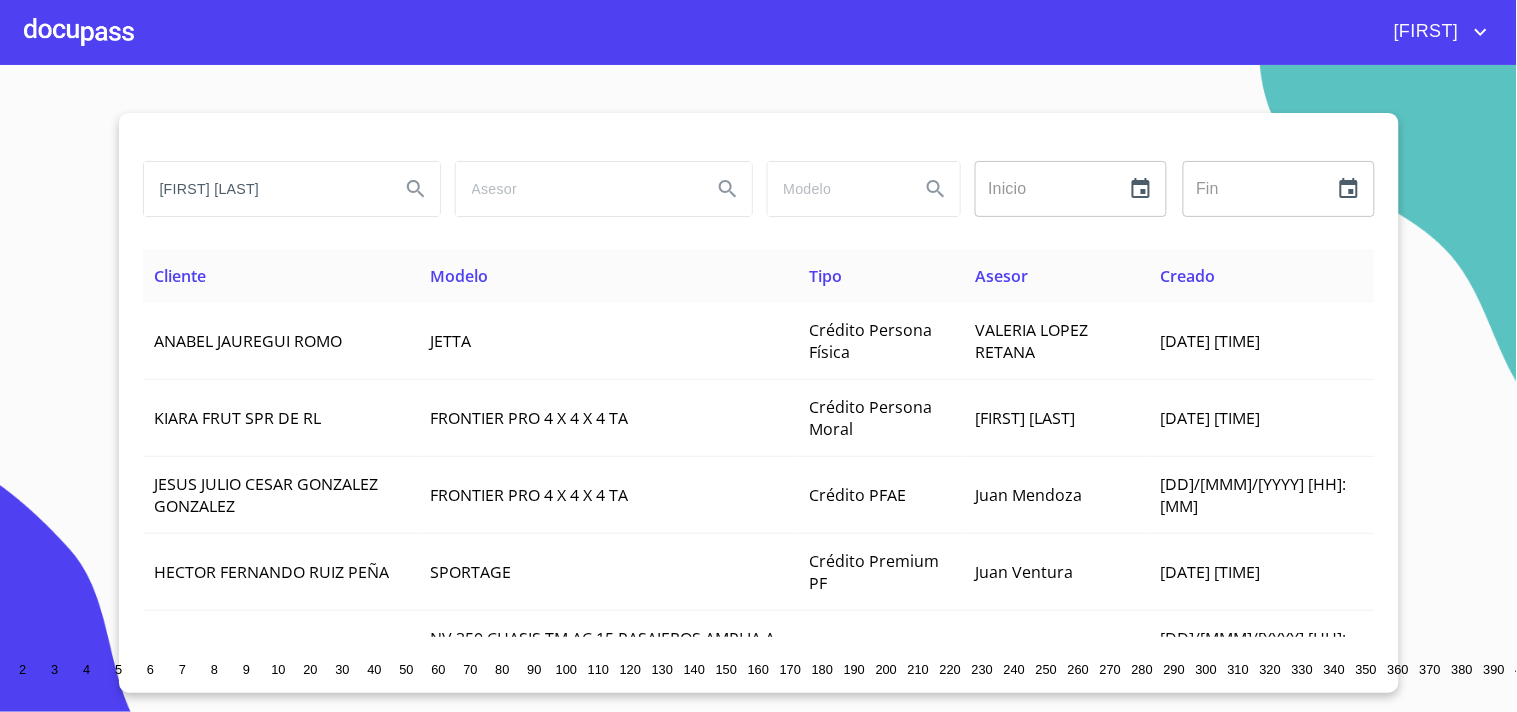 type on "[FIRST] [LAST]" 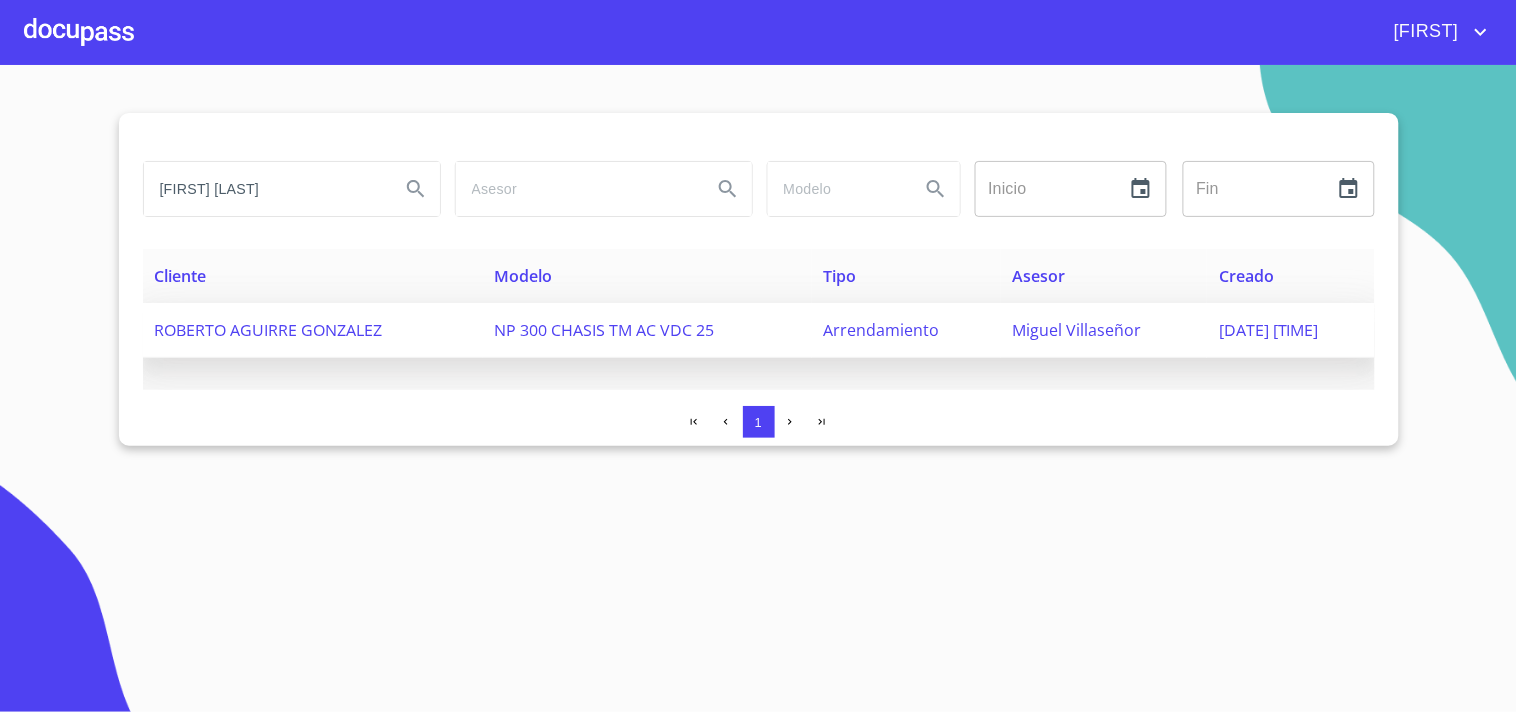 click on "ROBERTO AGUIRRE GONZALEZ" at bounding box center [313, 330] 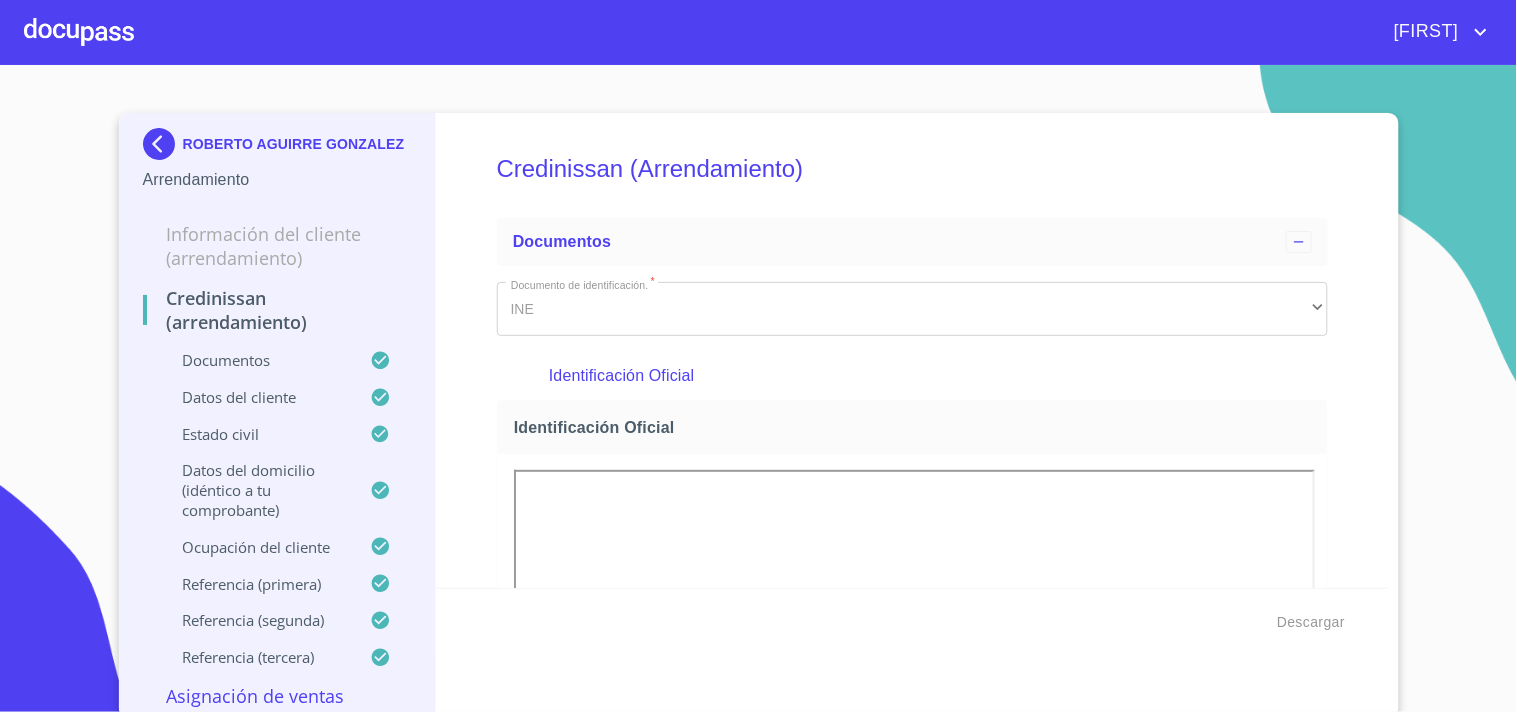 scroll, scrollTop: 0, scrollLeft: 0, axis: both 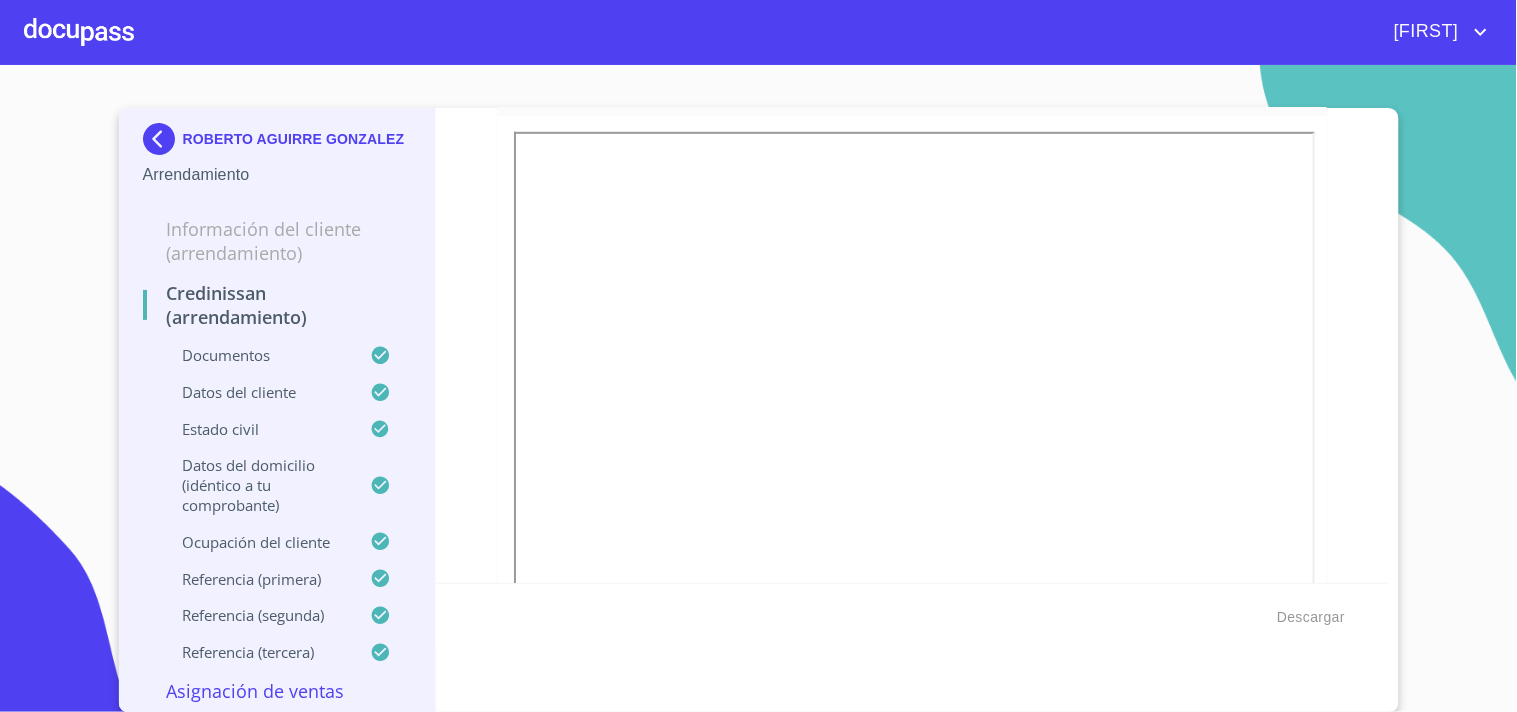 click on "ROBERTO AGUIRRE GONZALEZ Arrendamiento Información del cliente (Arrendamiento) Credinissan (Arrendamiento) Documentos Datos del cliente Estado civil Datos del domicilio (idéntico a tu comprobante) Ocupación del Cliente Referencia (primera) Referencia (segunda) Referencia (tercera) Asignación de Ventas Credinissan (Arrendamiento) Documentos Documento de identificación. * INE Identificación Oficial Identificación Oficial Identificación Oficial Identificación Oficial Comprobante de Domicilio Comprobante de Domicilio Comprobante de Domicilio Fuente de ingresos * Independiente/Dueño de negocio/Persona Moral Comprobante de Ingresos mes 1 Comprobante de Ingresos mes 1 Comprobante de Ingresos mes 1 Comprobante de Ingresos mes 2 Comprobante de Ingresos mes 2 Comprobante de Ingresos mes 2 Comprobante de Ingresos mes 3 Comprobante de Ingresos mes 3 Comprobante de Ingresos mes 3 CURP CURP CURP Constancia de situación fiscal Constancia de situación fiscal Constancia de situación fiscal *" at bounding box center [758, 388] 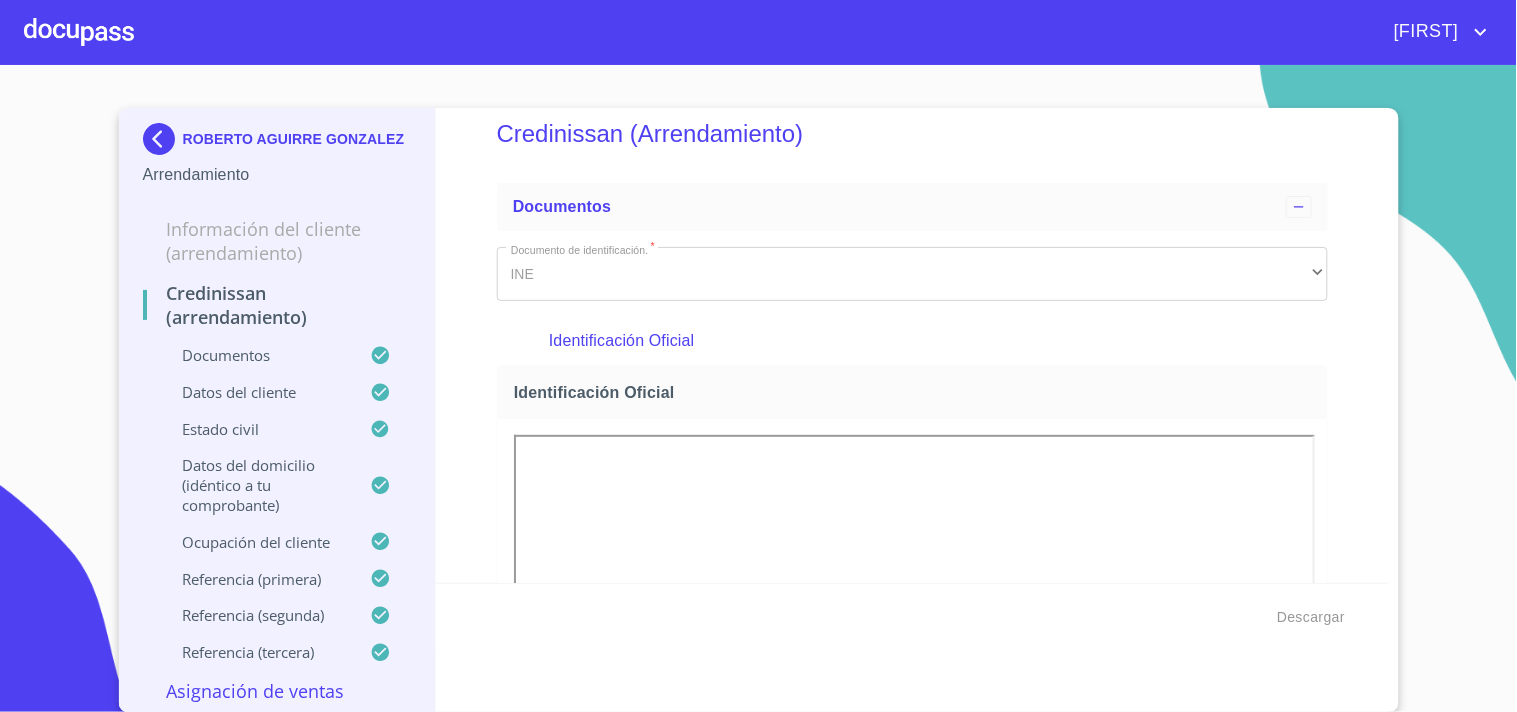 scroll, scrollTop: 0, scrollLeft: 0, axis: both 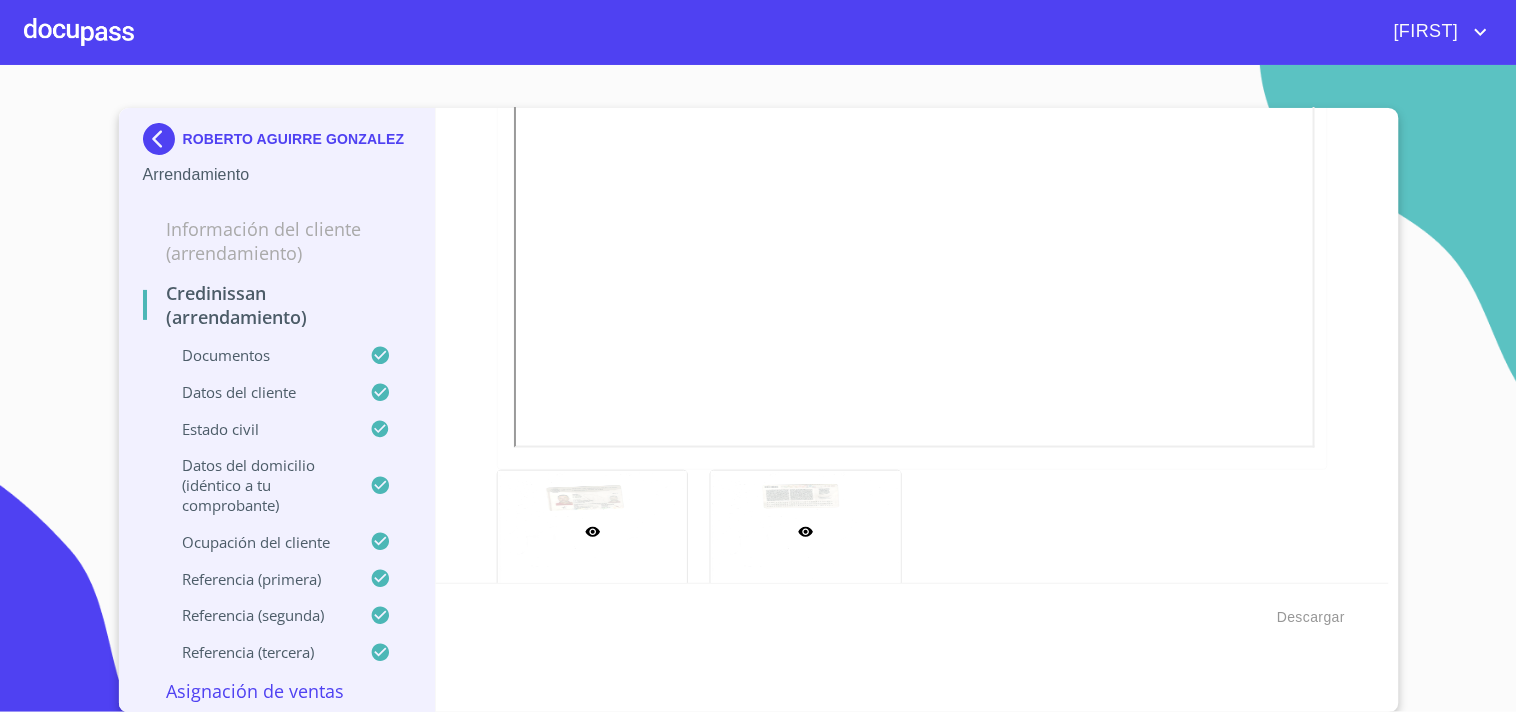 click at bounding box center [806, 531] 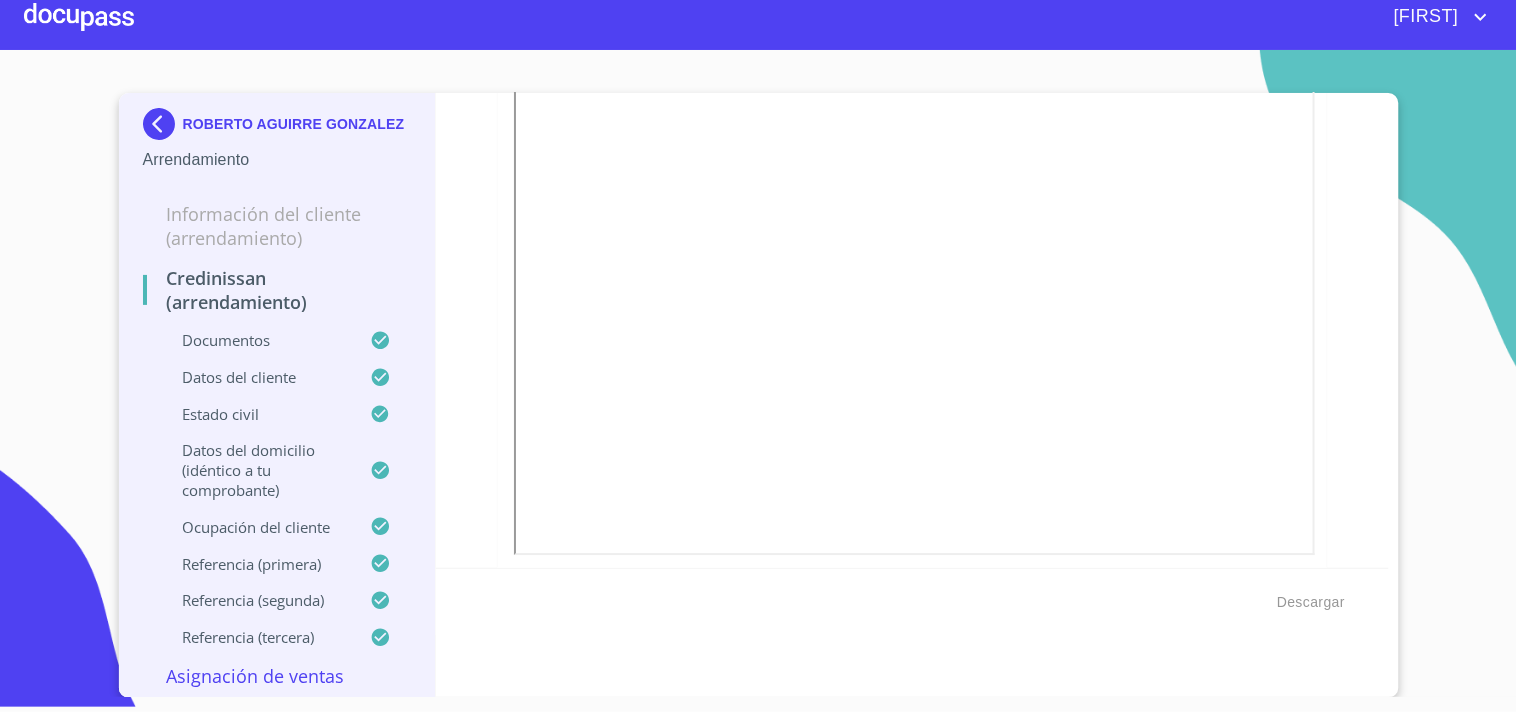 scroll, scrollTop: 1238, scrollLeft: 0, axis: vertical 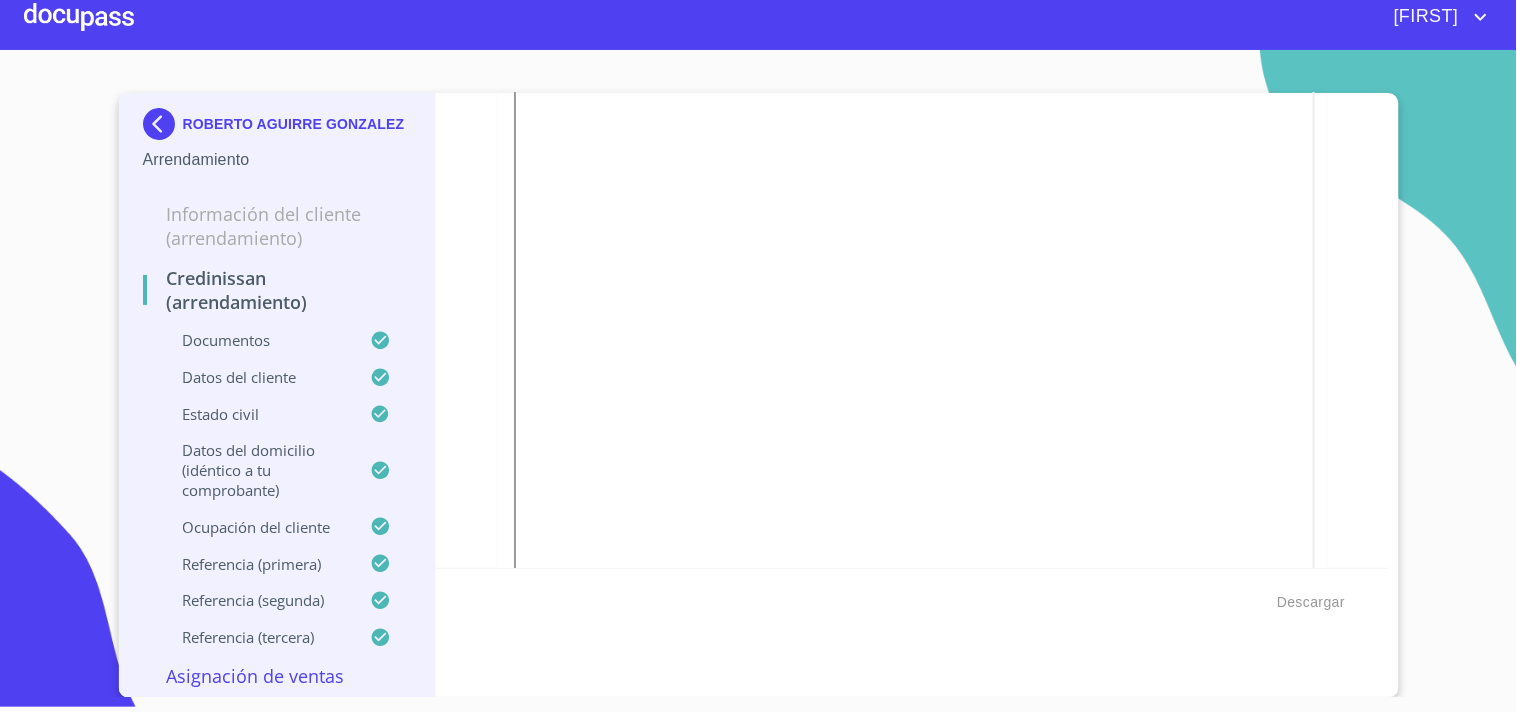 click on "ROBERTO AGUIRRE GONZALEZ Arrendamiento Información del cliente (Arrendamiento) Credinissan (Arrendamiento) Documentos Datos del cliente Estado civil Datos del domicilio (idéntico a tu comprobante) Ocupación del Cliente Referencia (primera) Referencia (segunda) Referencia (tercera) Asignación de Ventas Credinissan (Arrendamiento) Documentos Documento de identificación. * INE Identificación Oficial Identificación Oficial Identificación Oficial Identificación Oficial Comprobante de Domicilio Comprobante de Domicilio Comprobante de Domicilio Fuente de ingresos * Independiente/Dueño de negocio/Persona Moral Comprobante de Ingresos mes 1 Comprobante de Ingresos mes 1 Comprobante de Ingresos mes 1 Comprobante de Ingresos mes 2 Comprobante de Ingresos mes 2 Comprobante de Ingresos mes 2 Comprobante de Ingresos mes 3 Comprobante de Ingresos mes 3 Comprobante de Ingresos mes 3 CURP CURP CURP Constancia de situación fiscal Constancia de situación fiscal Constancia de situación fiscal *" at bounding box center (758, 373) 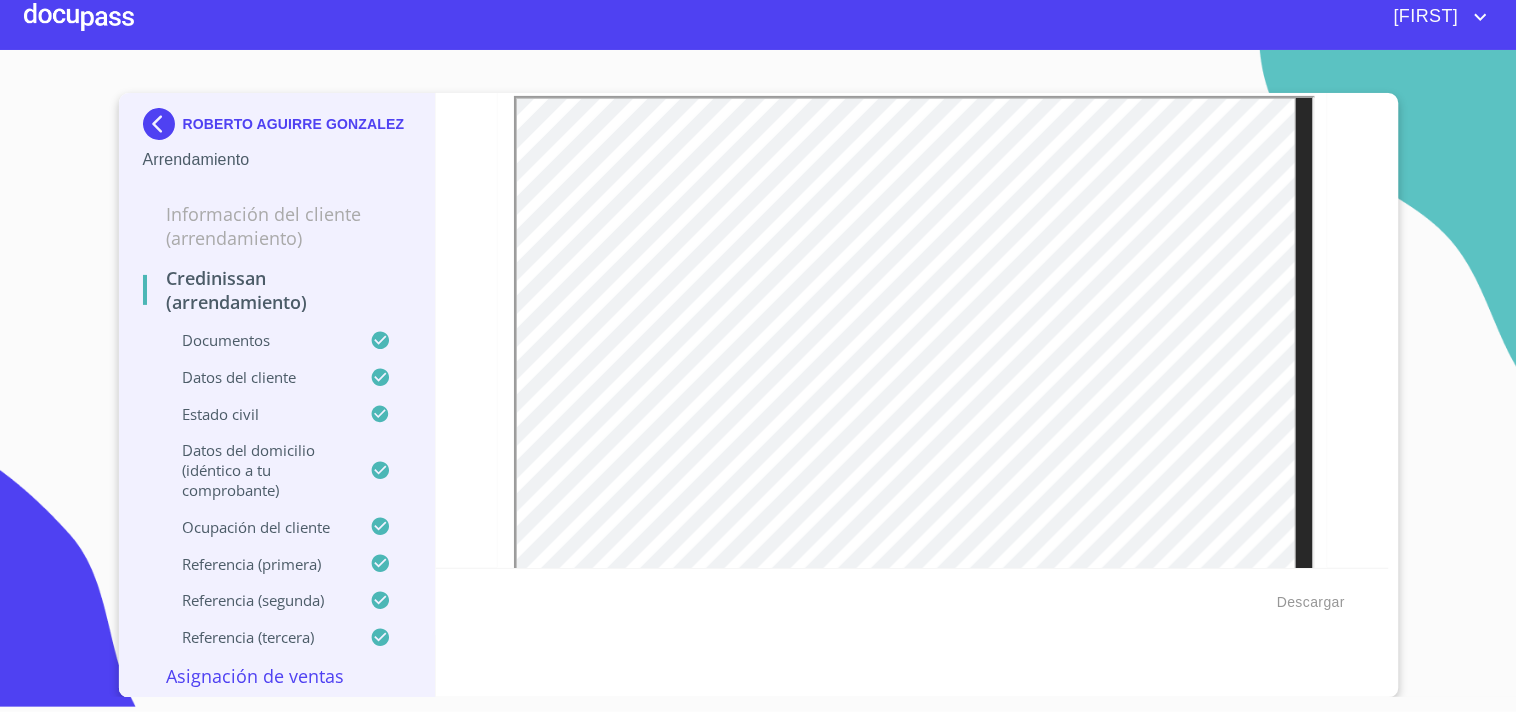 scroll, scrollTop: 2238, scrollLeft: 0, axis: vertical 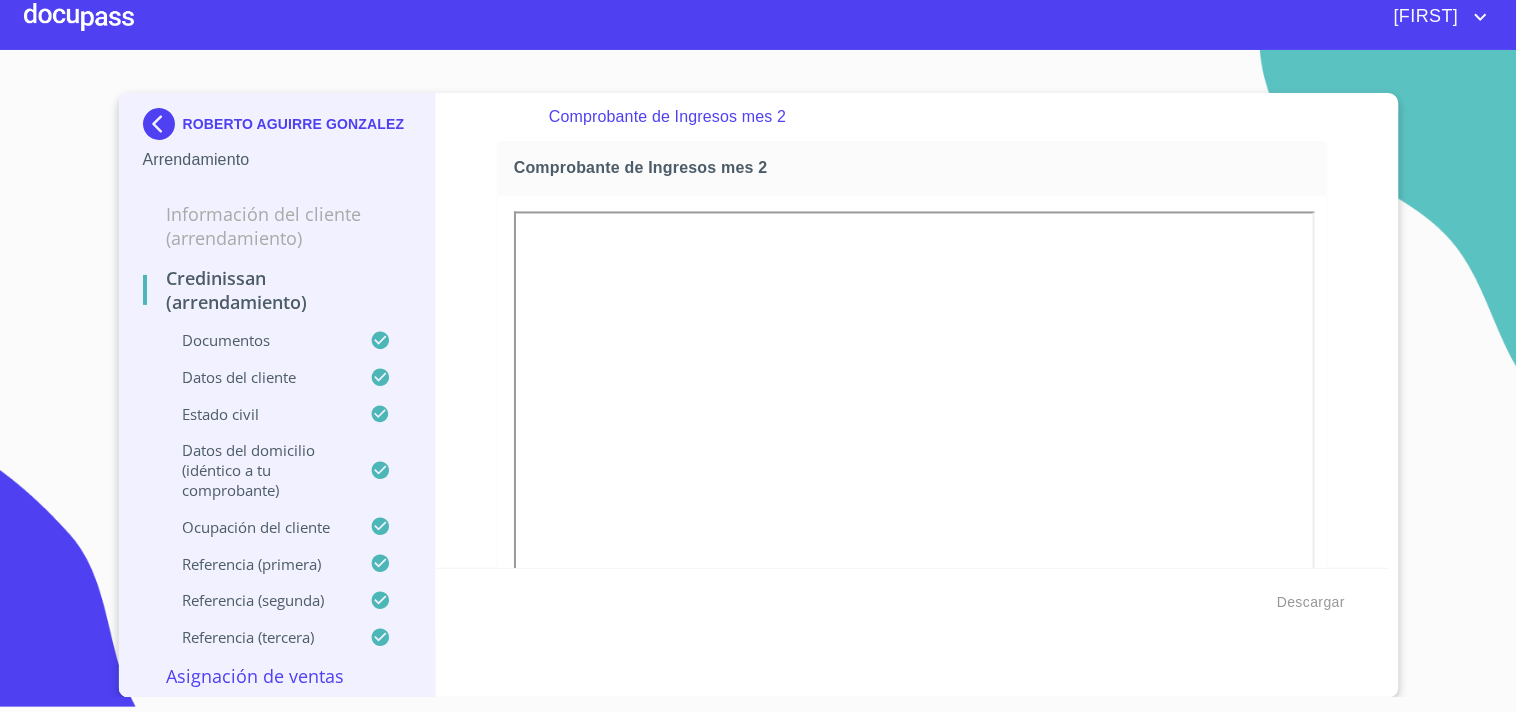 click on "Credinissan (Arrendamiento) Documentos Documento de identificación. * INE Identificación Oficial Identificación Oficial Identificación Oficial Identificación Oficial Comprobante de Domicilio Comprobante de Domicilio Comprobante de Domicilio Fuente de ingresos * Independiente/Dueño de negocio/Persona Moral Comprobante de Ingresos mes 1 Comprobante de Ingresos mes 1 Comprobante de Ingresos mes 1 Comprobante de Ingresos mes 2 Comprobante de Ingresos mes 2 Comprobante de Ingresos mes 2 Comprobante de Ingresos mes 3 Comprobante de Ingresos mes 3 Comprobante de Ingresos mes 3 CURP CURP CURP Constancia de situación fiscal Constancia de situación fiscal Constancia de situación fiscal Datos del cliente Apellido Paterno * AGUIRRE Apellido Materno * GONZALEZ Primer nombre * ROBERTO Segundo Nombre Fecha de nacimiento * [DATE] RFC * AUGR770607FU6 CURP * AUGR770607HJCGNB03 ID de Identificación [NUMBER] Nacionalidad * Mexicana *" at bounding box center (912, 330) 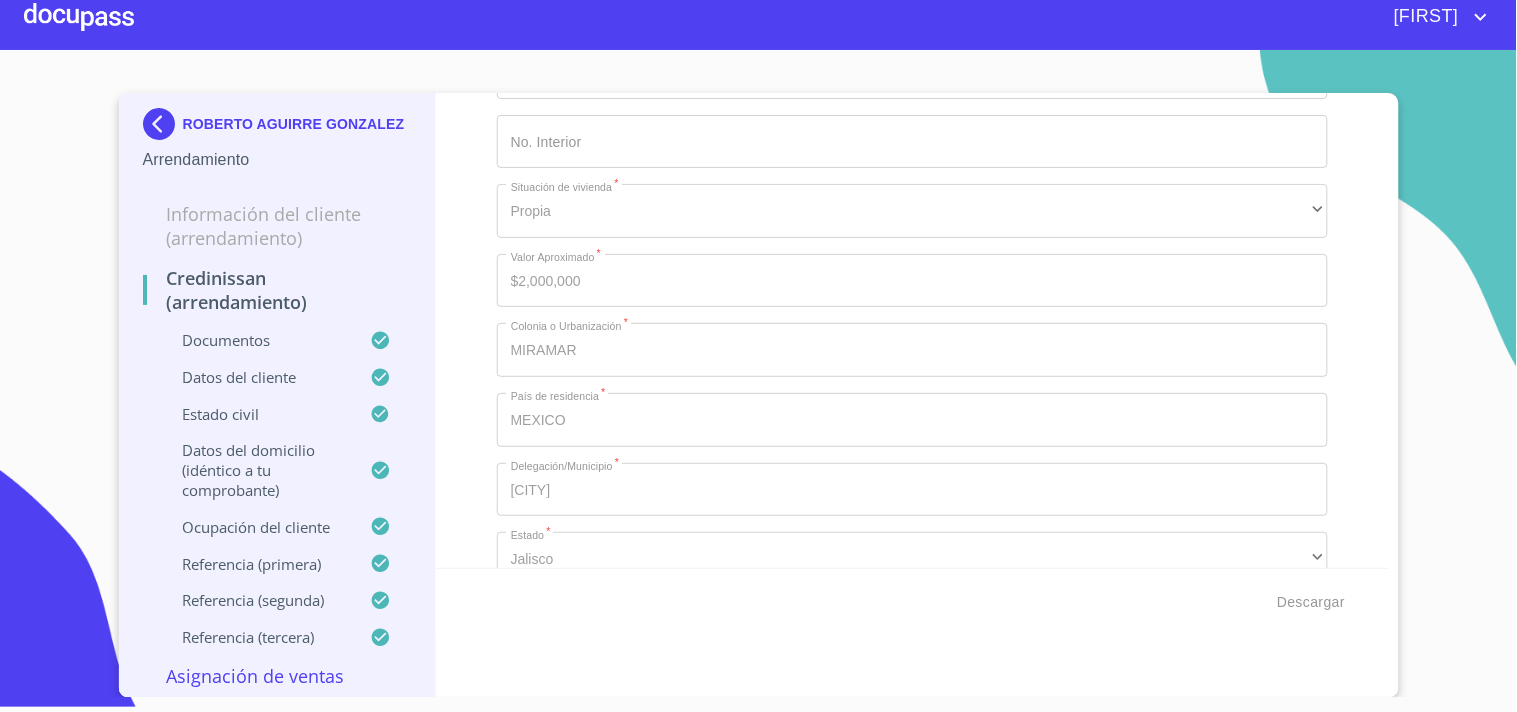 scroll, scrollTop: 8350, scrollLeft: 0, axis: vertical 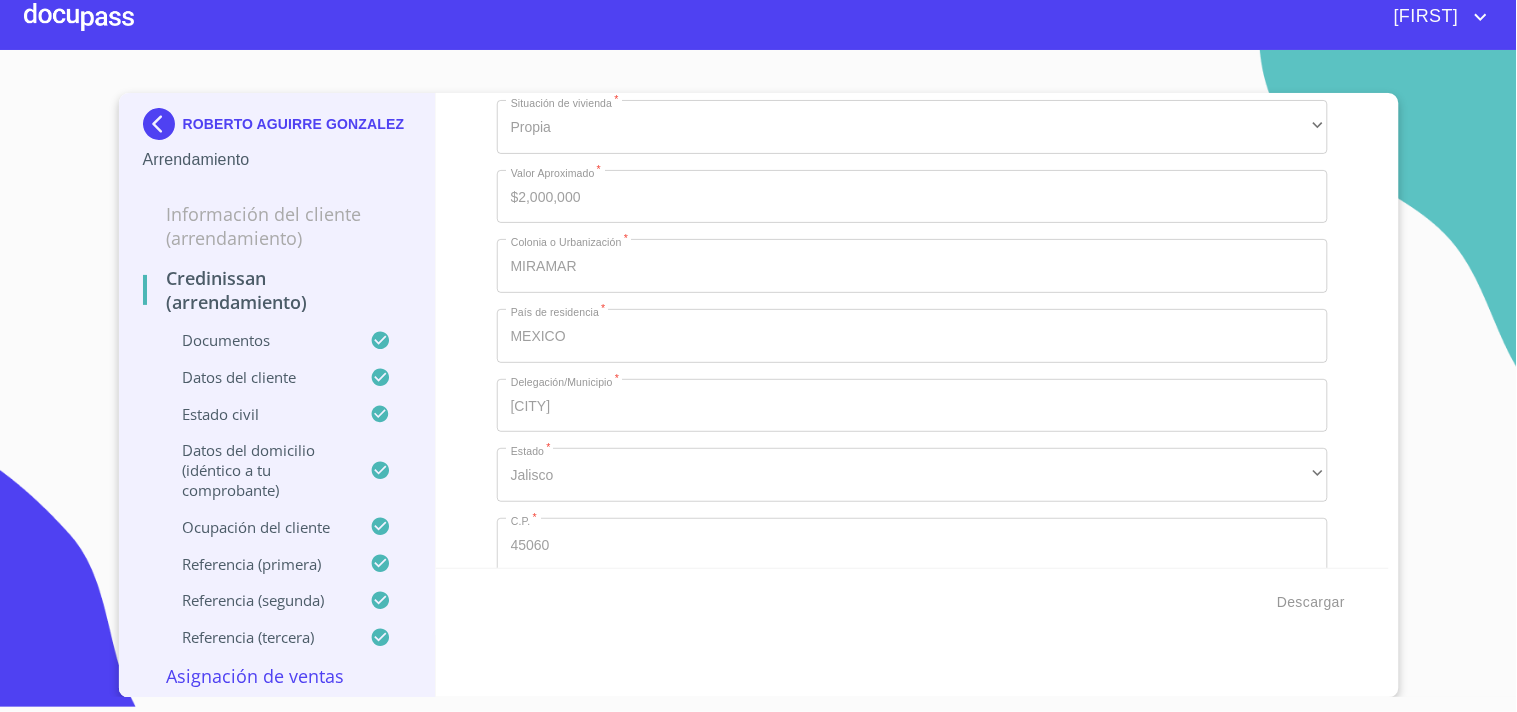 click at bounding box center [163, 124] 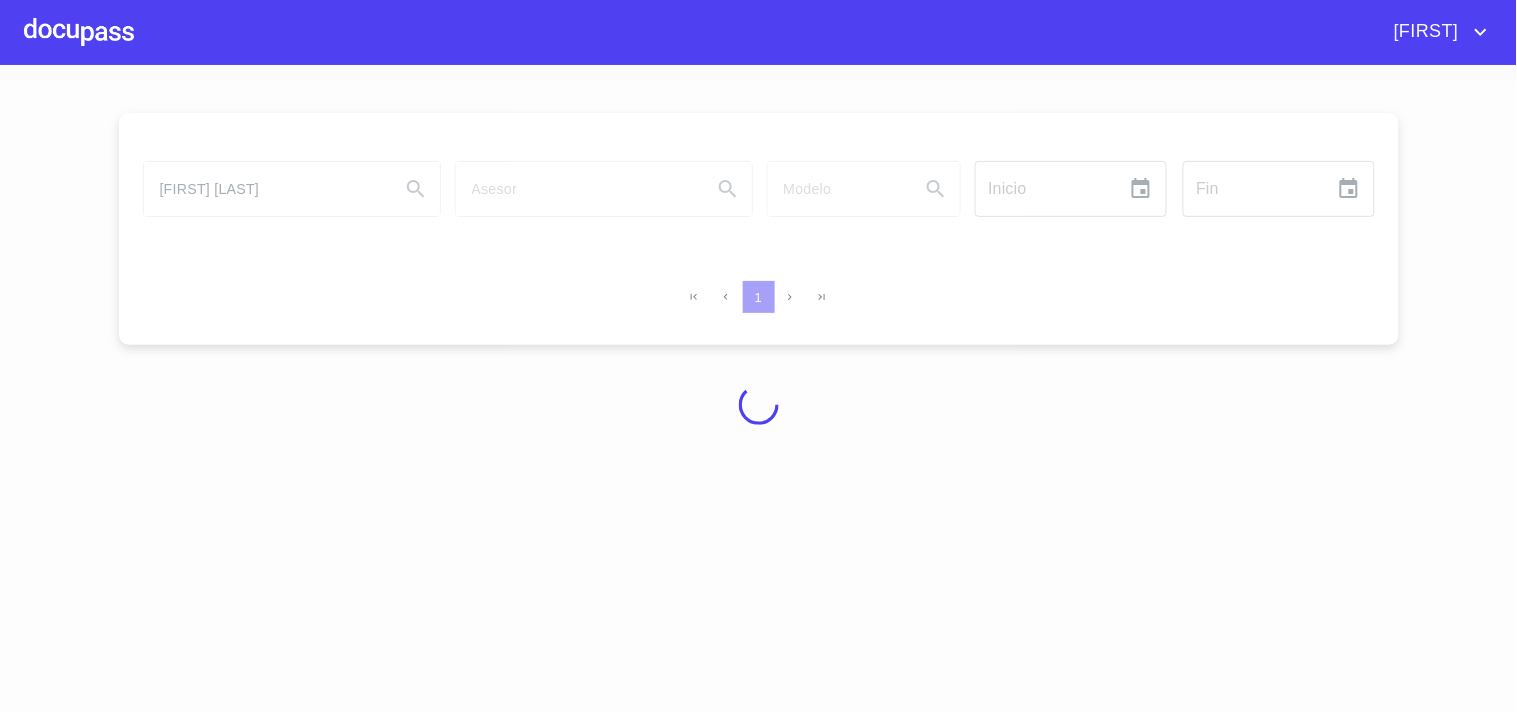 scroll, scrollTop: 0, scrollLeft: 0, axis: both 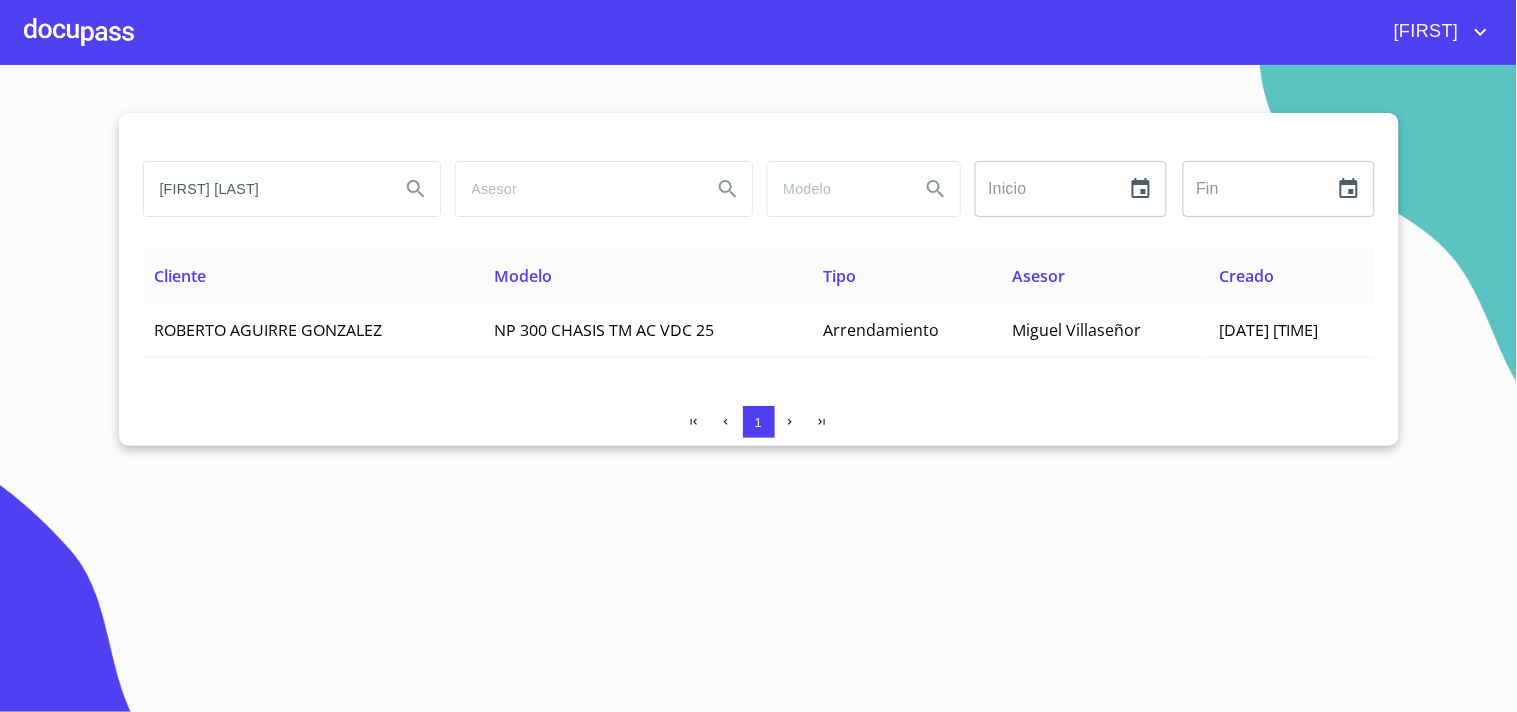 click on "[FIRST] [LAST]" at bounding box center [264, 189] 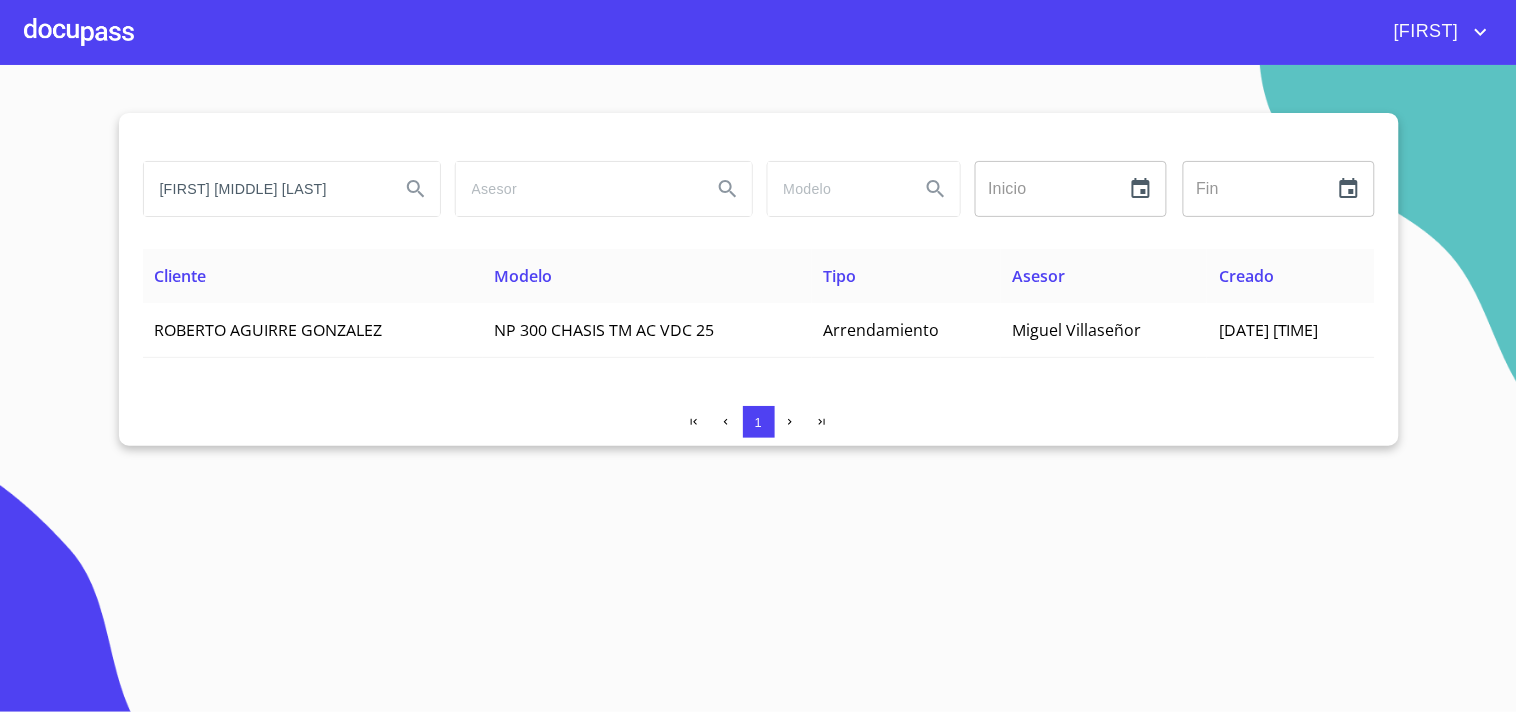 type on "[FIRST] [MIDDLE] [LAST]" 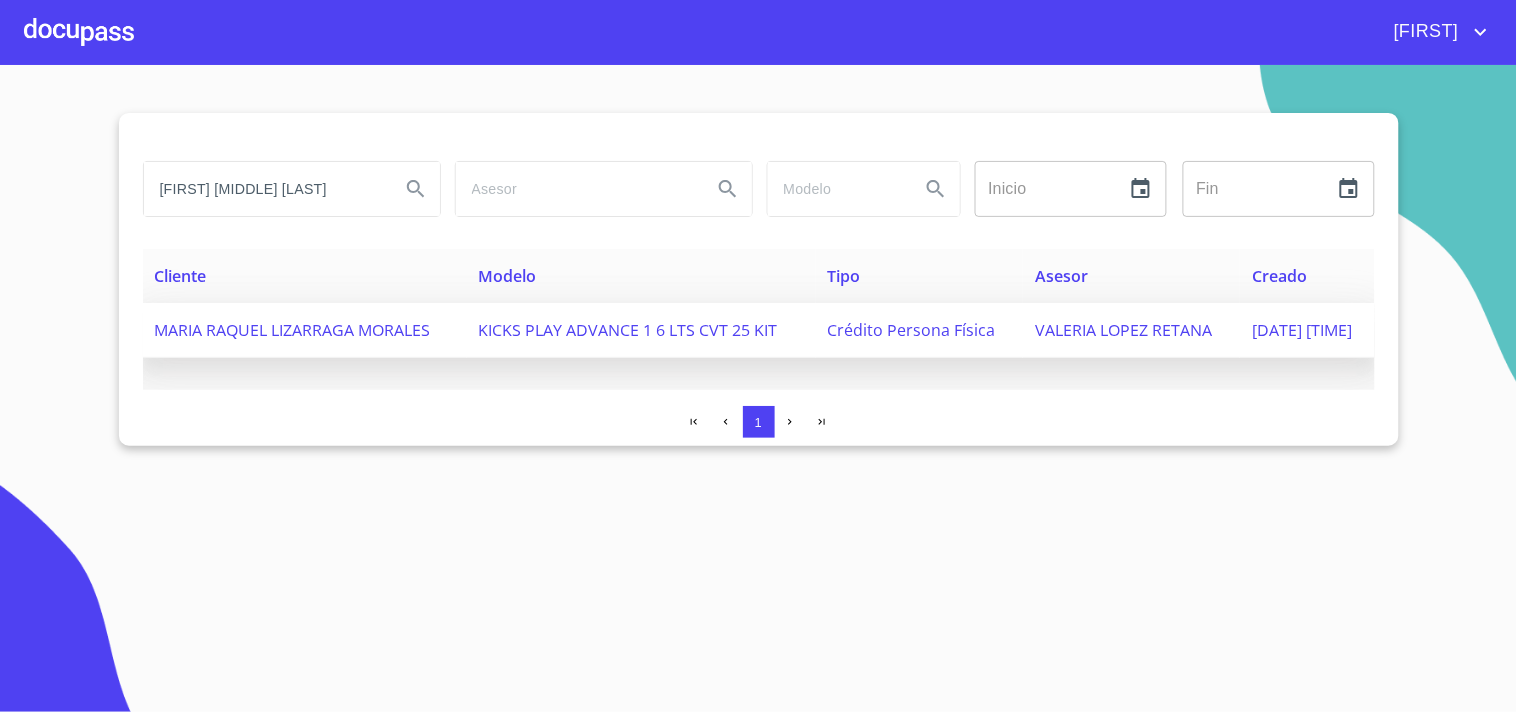 click on "KICKS PLAY ADVANCE 1 6 LTS CVT 25 KIT" at bounding box center (628, 330) 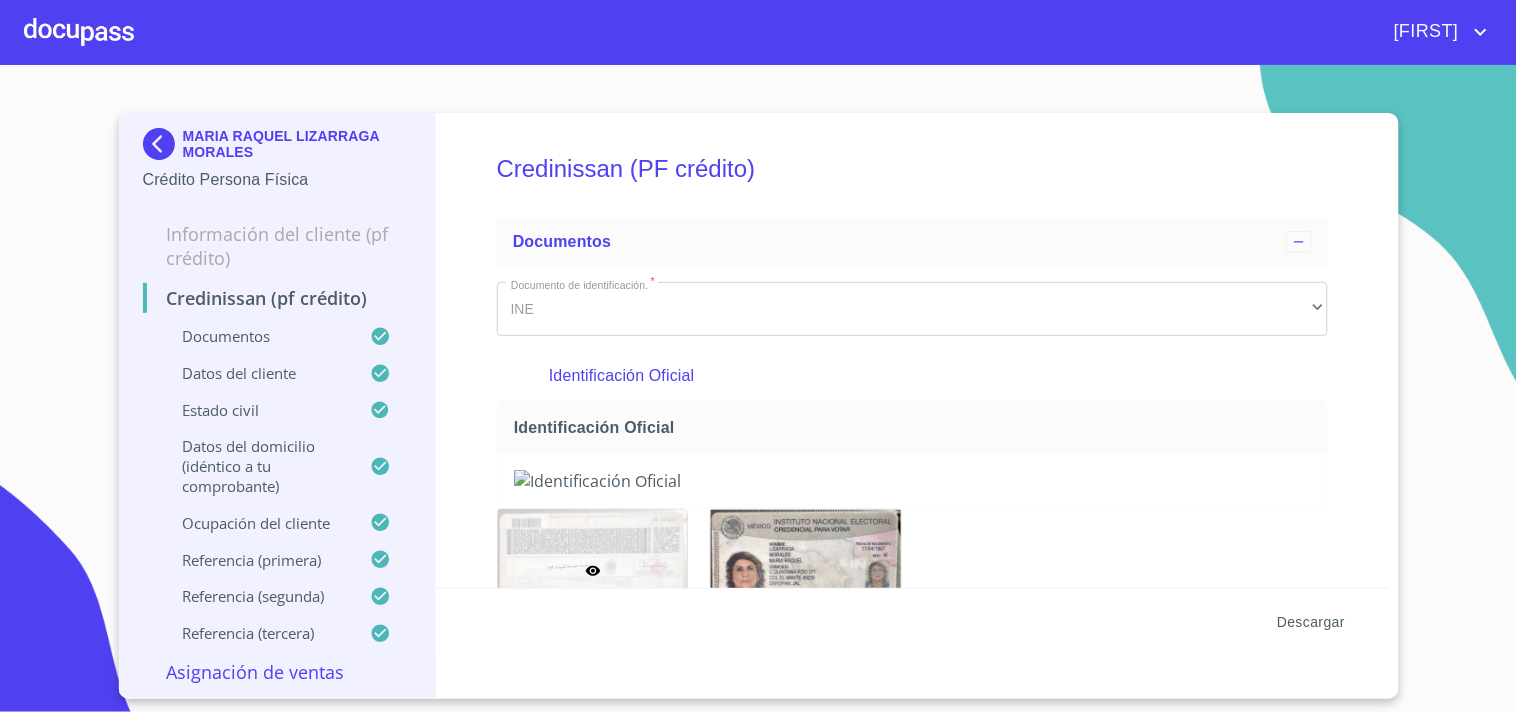 click on "Descargar" at bounding box center (1311, 622) 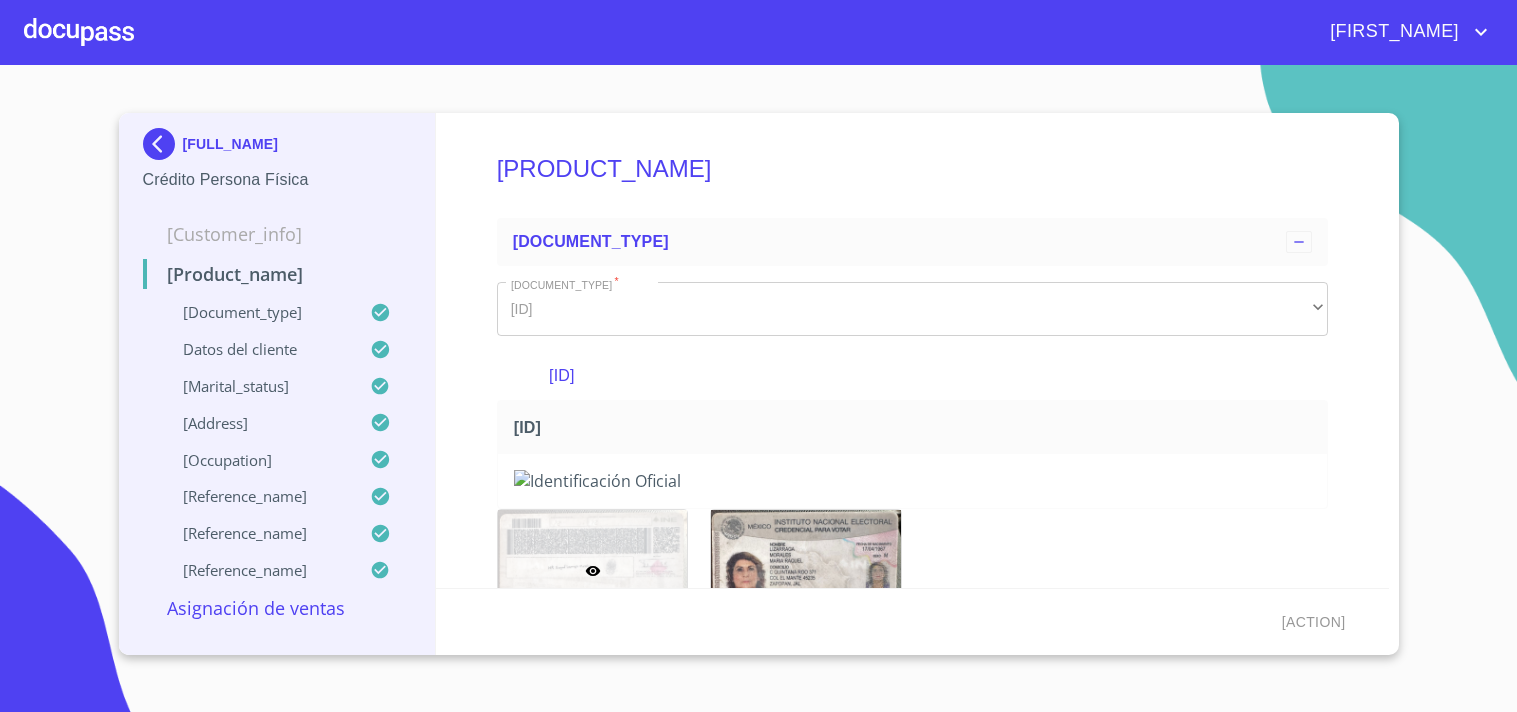 scroll, scrollTop: 0, scrollLeft: 0, axis: both 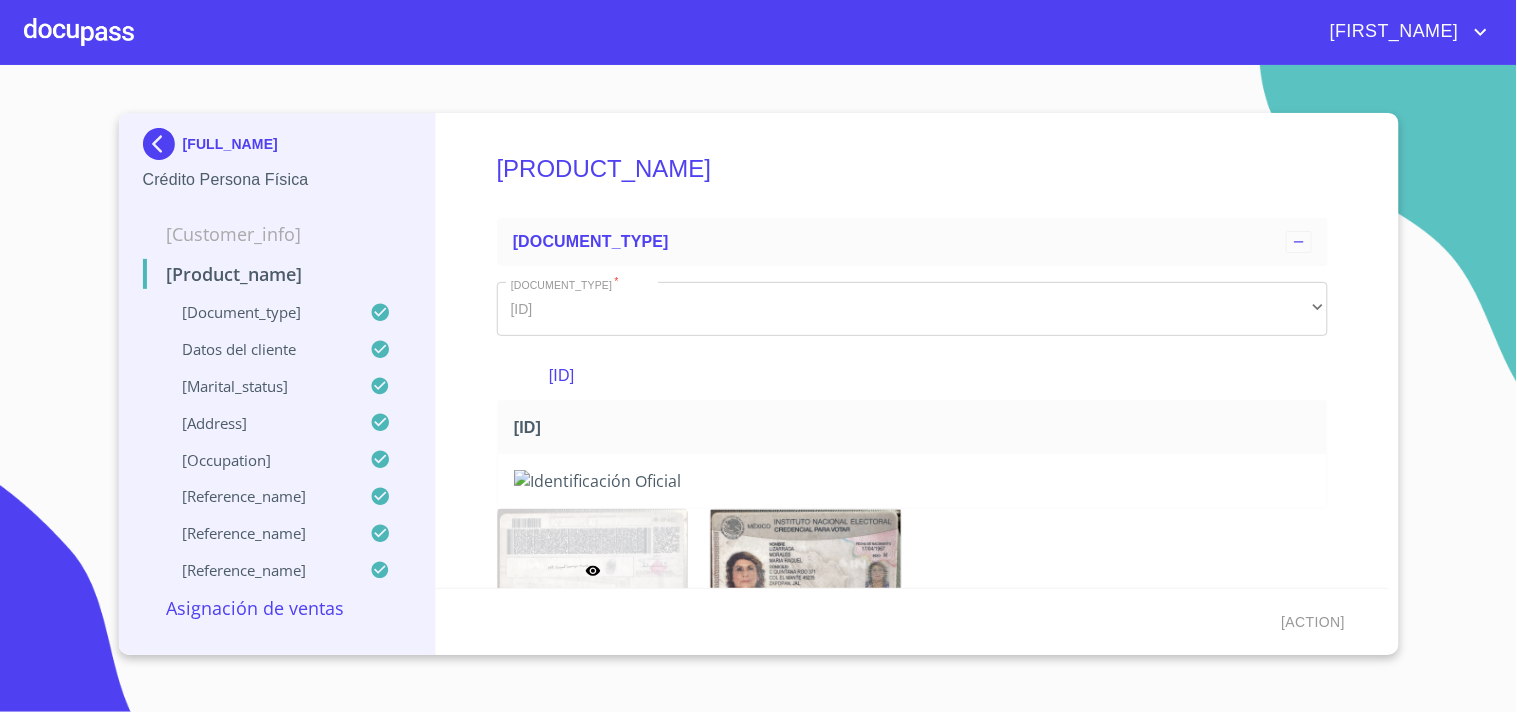 click at bounding box center (163, 144) 